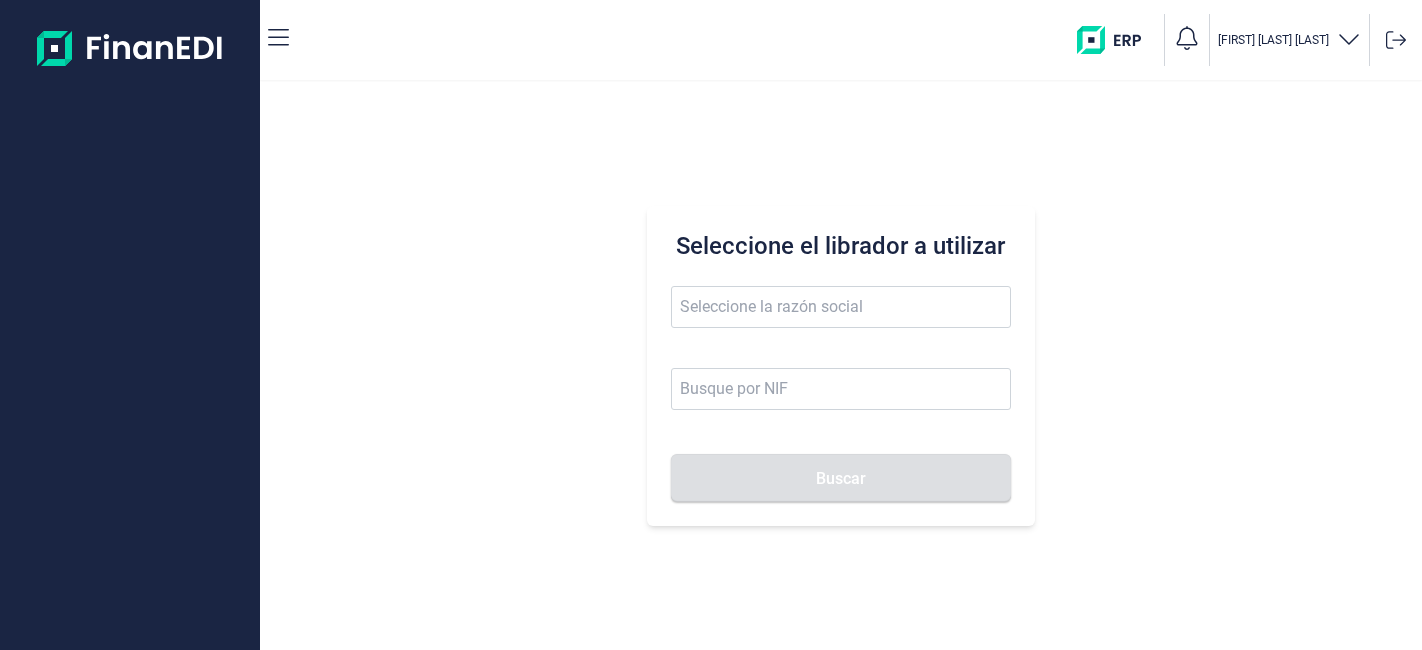 scroll, scrollTop: 0, scrollLeft: 0, axis: both 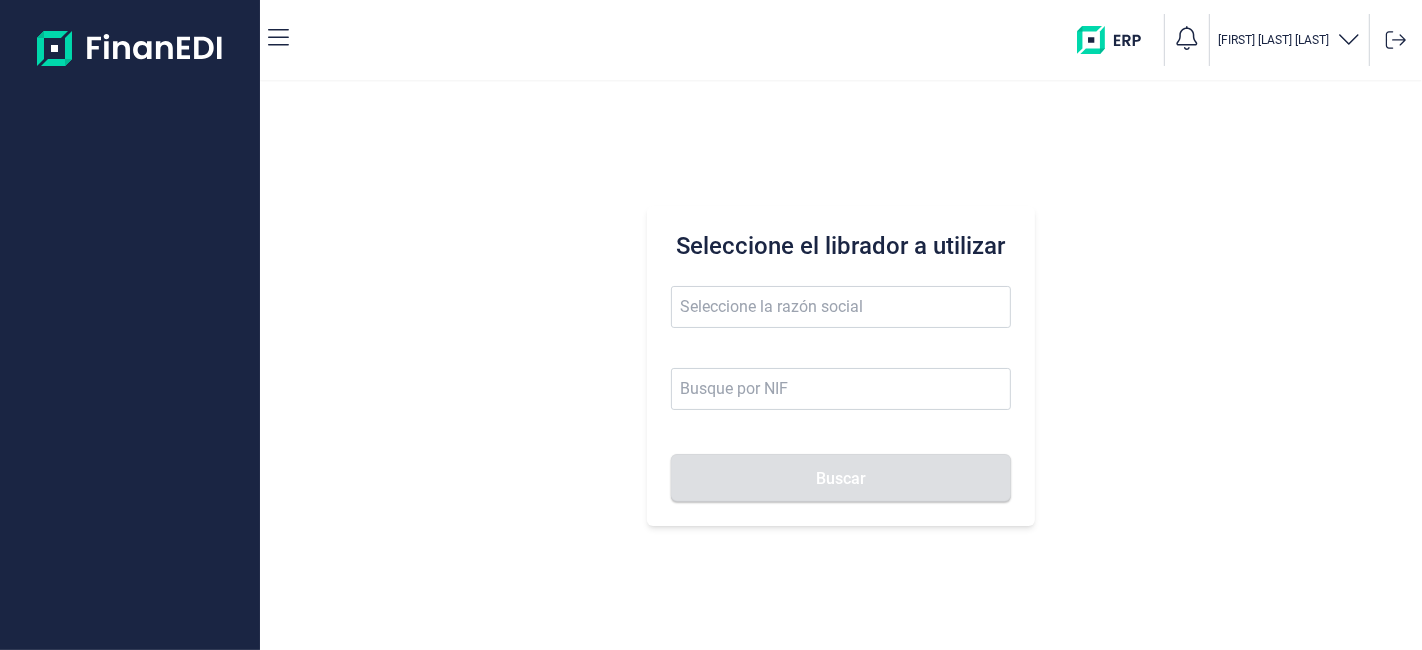 click at bounding box center (840, 307) 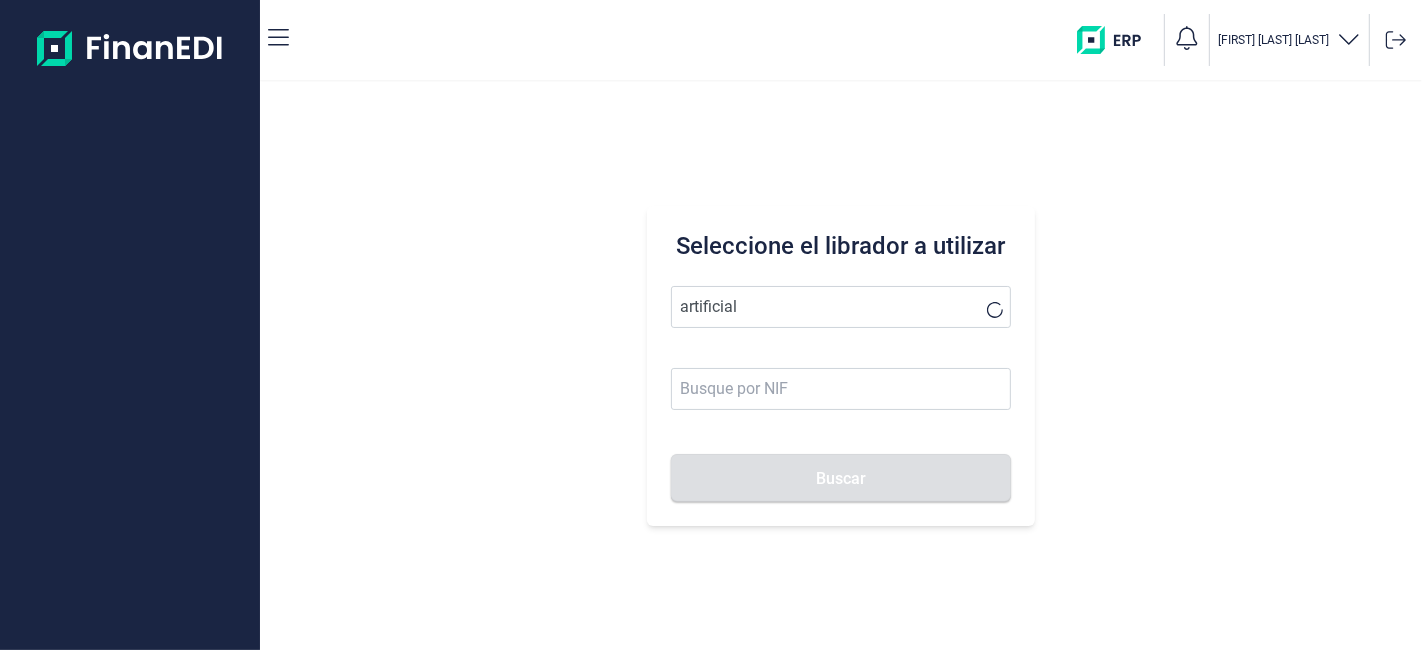 type on "artificial" 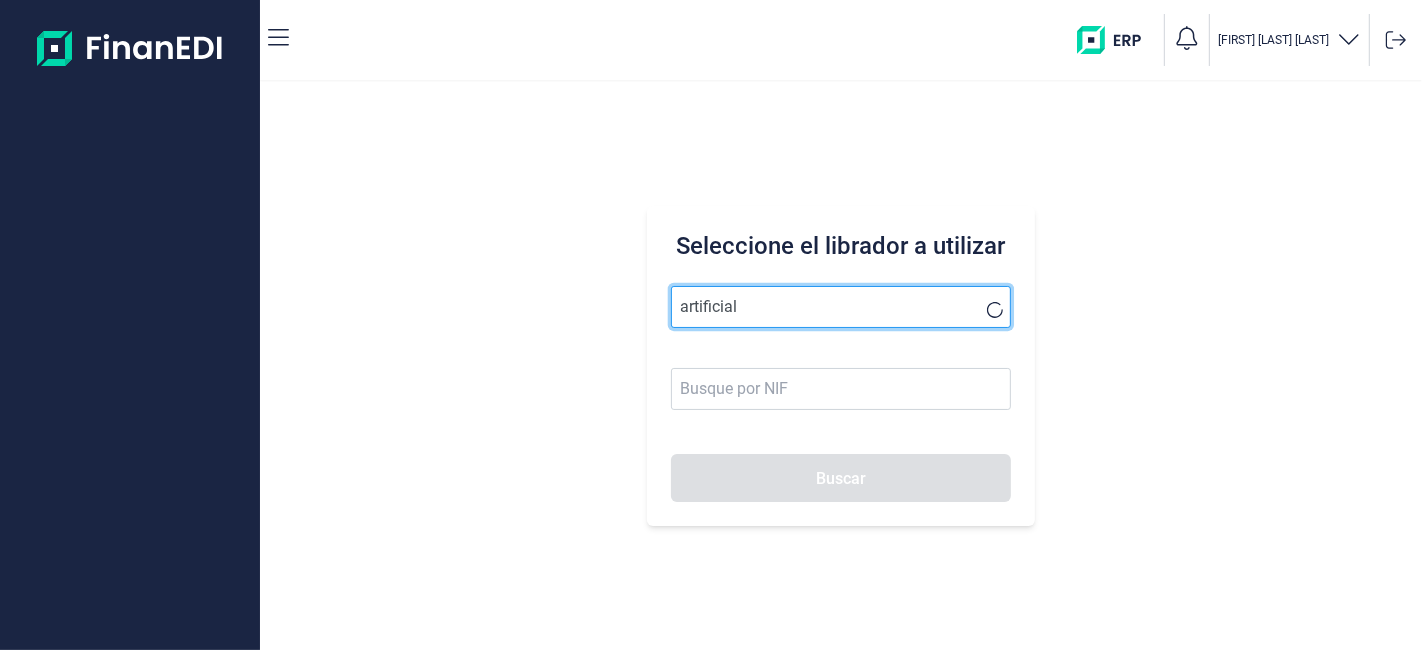 scroll, scrollTop: 0, scrollLeft: 0, axis: both 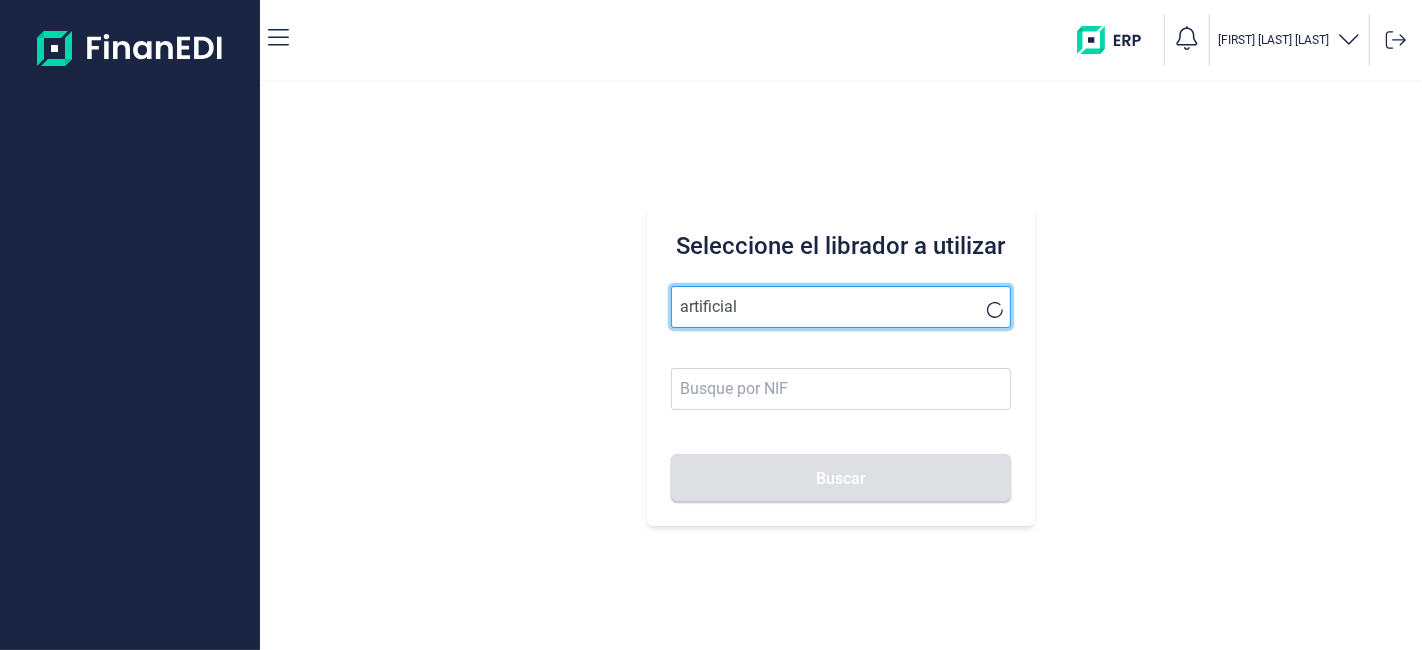drag, startPoint x: 778, startPoint y: 317, endPoint x: 0, endPoint y: 273, distance: 779.2432 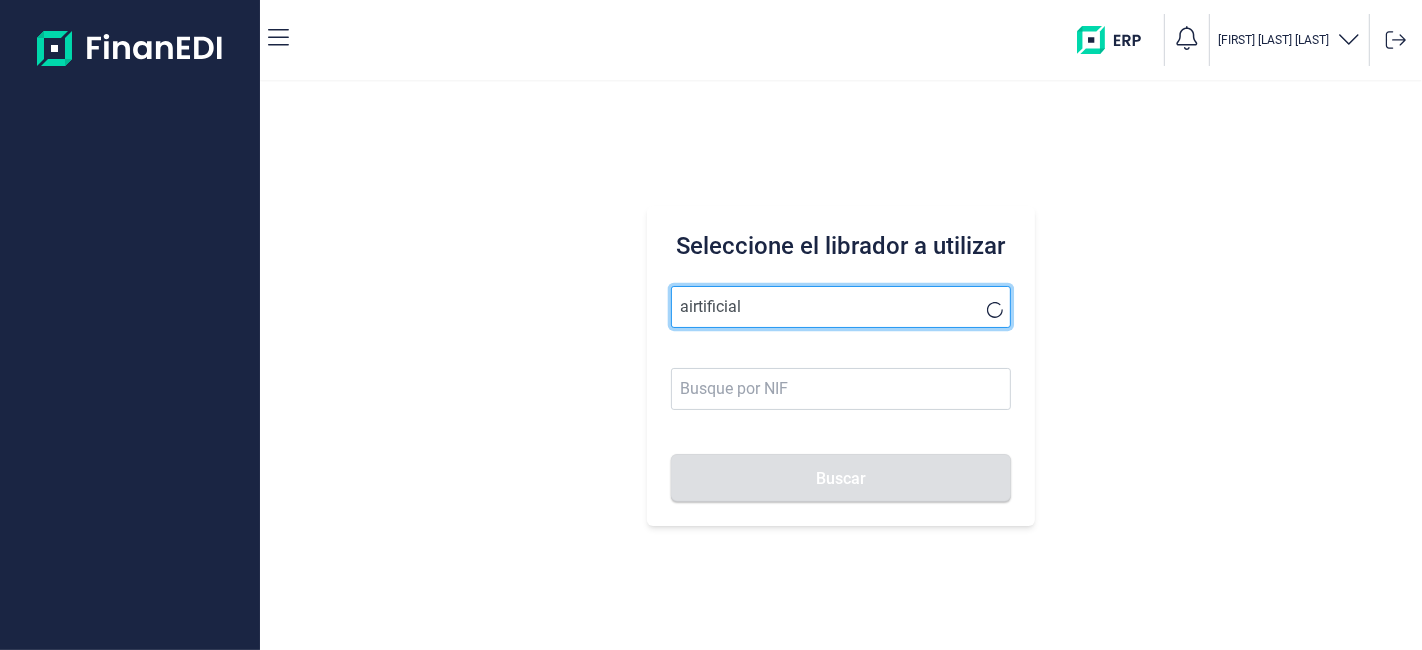 click on "Buscar" at bounding box center (840, 478) 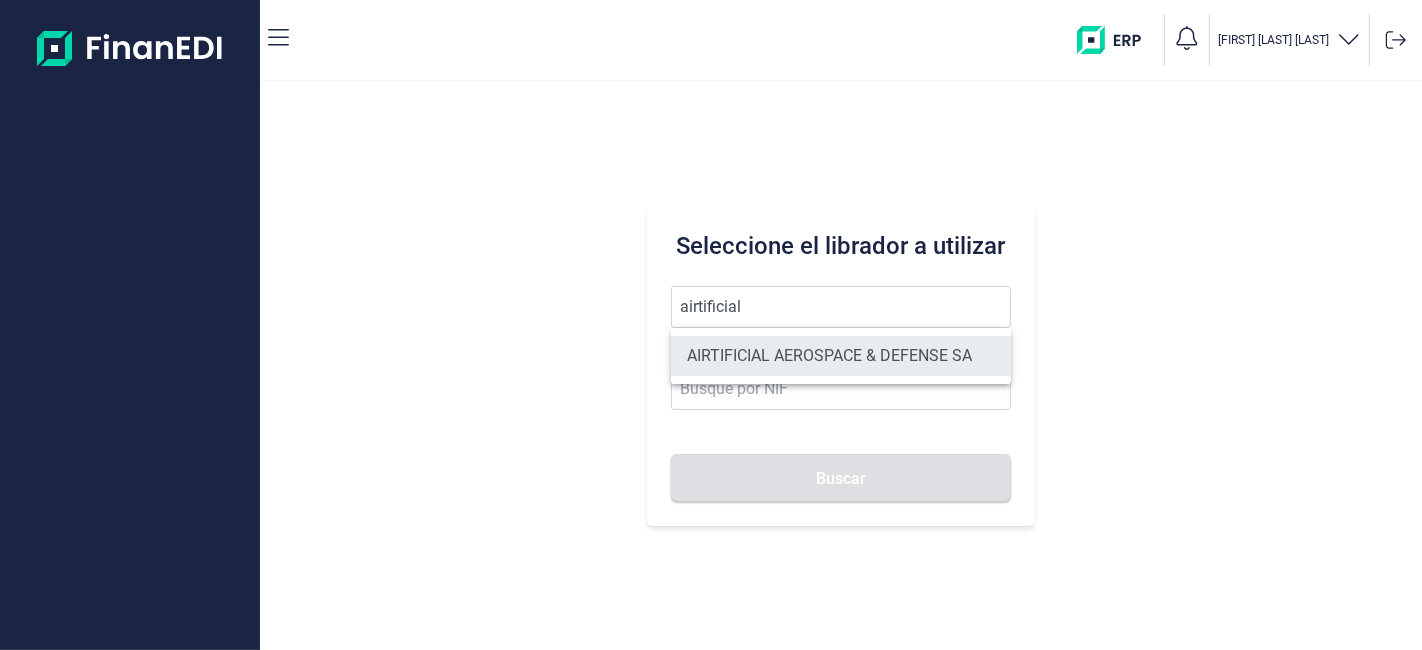 click on "AIRTIFICIAL AEROSPACE & DEFENSE SA" at bounding box center (840, 356) 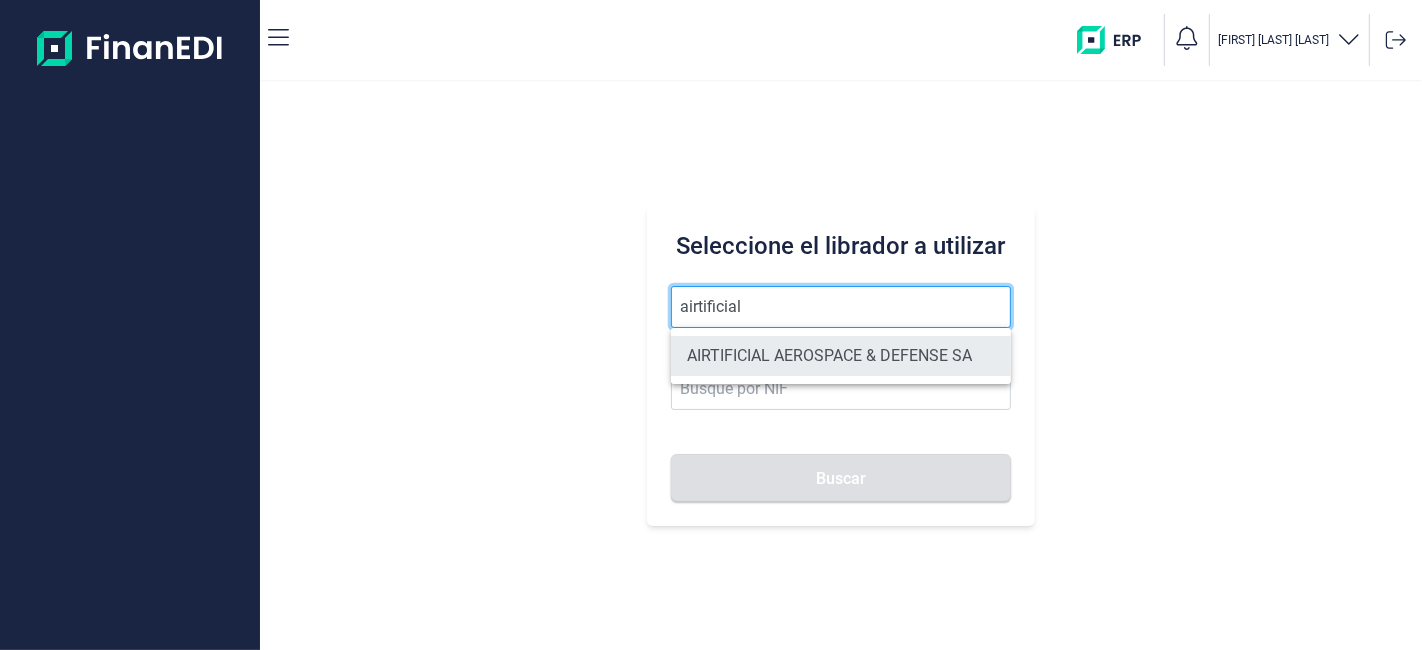 type on "AIRTIFICIAL AEROSPACE & DEFENSE SA" 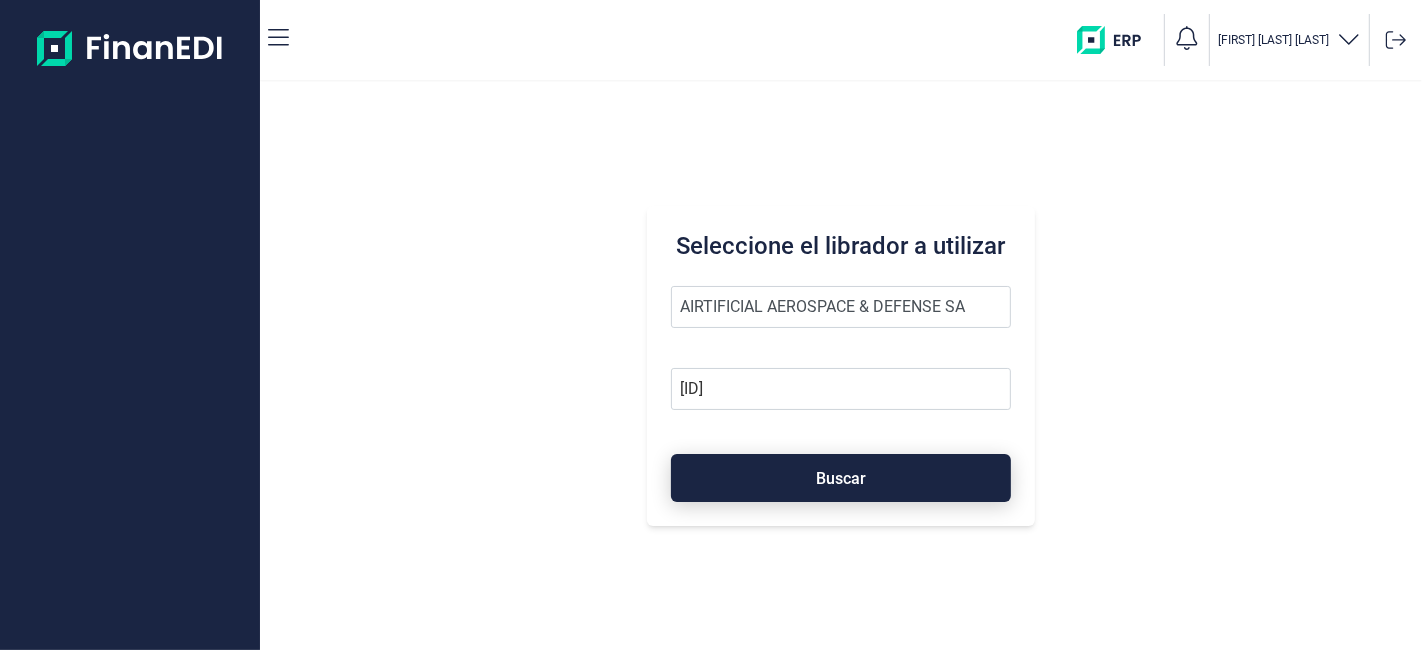 drag, startPoint x: 833, startPoint y: 437, endPoint x: 816, endPoint y: 454, distance: 24.04163 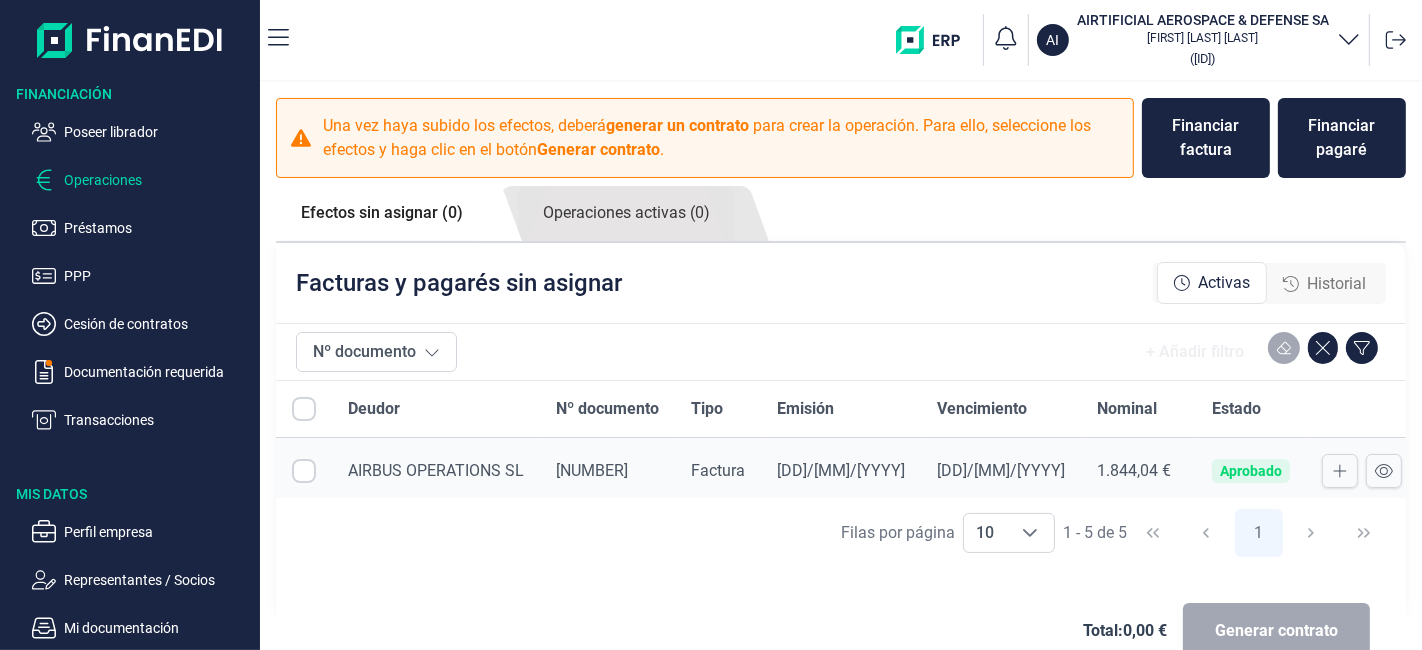 checkbox on "true" 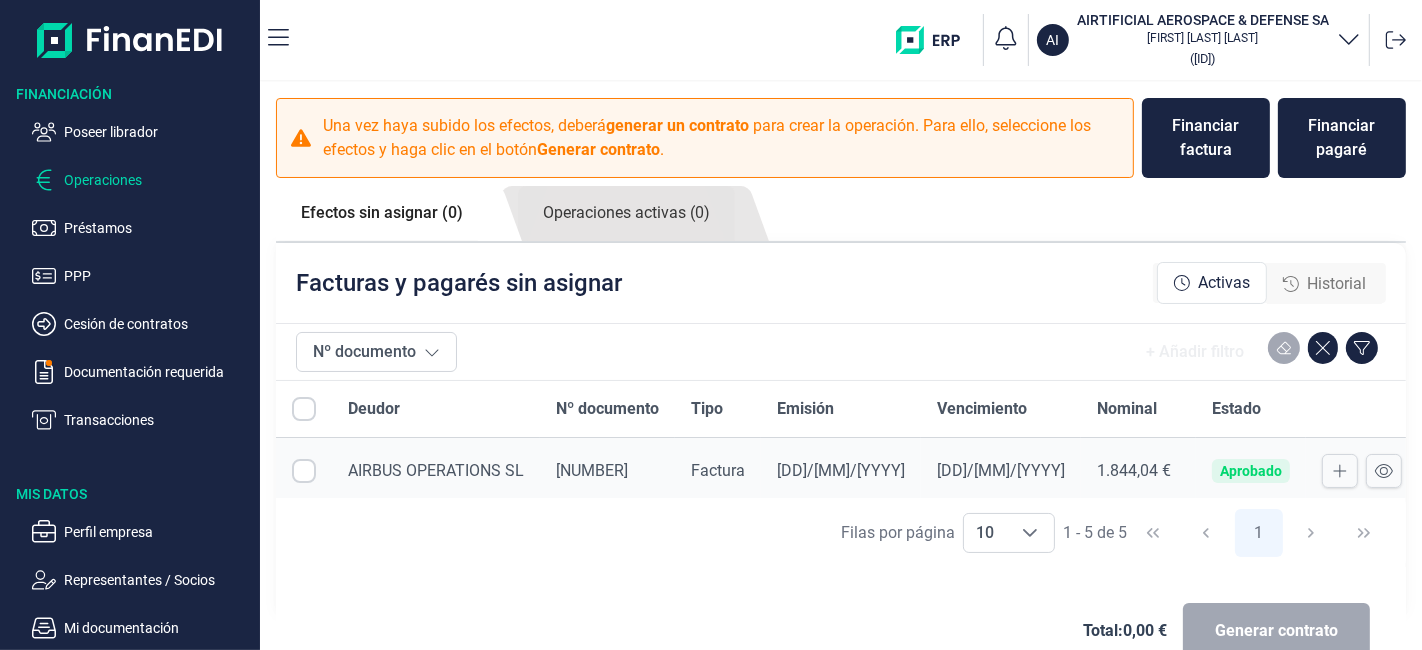 checkbox on "true" 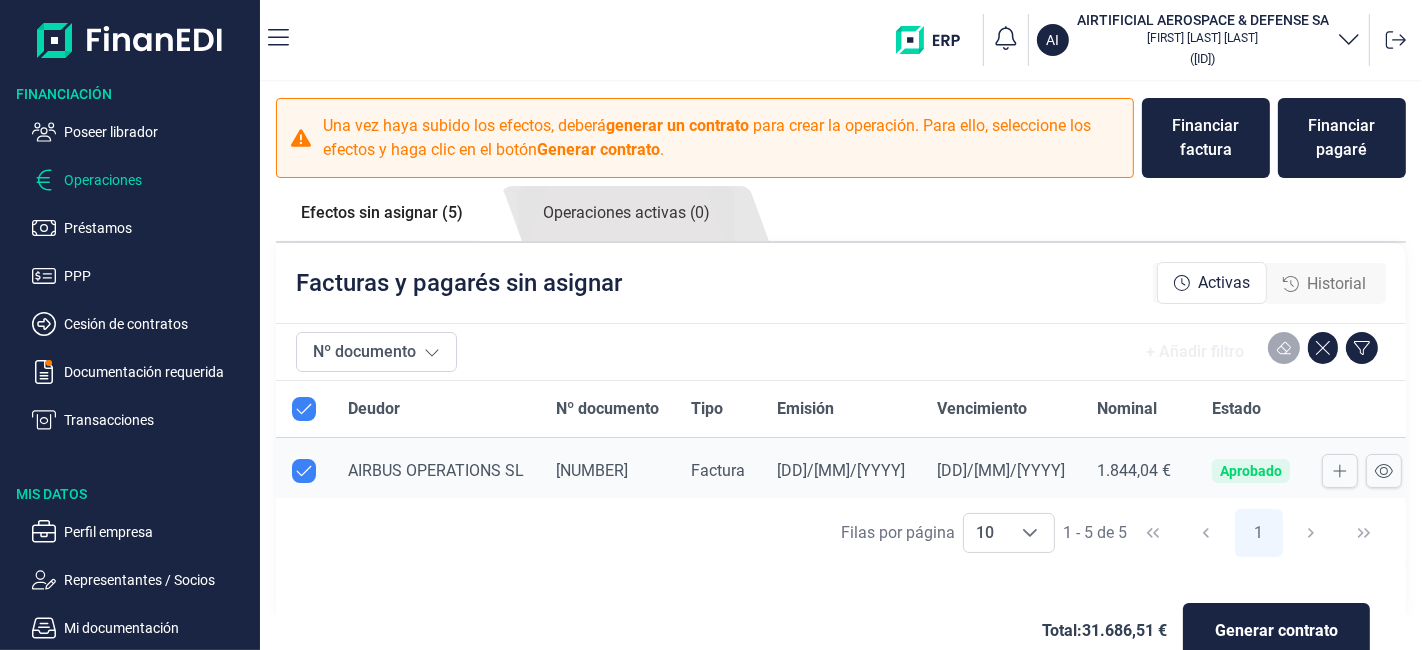 checkbox on "true" 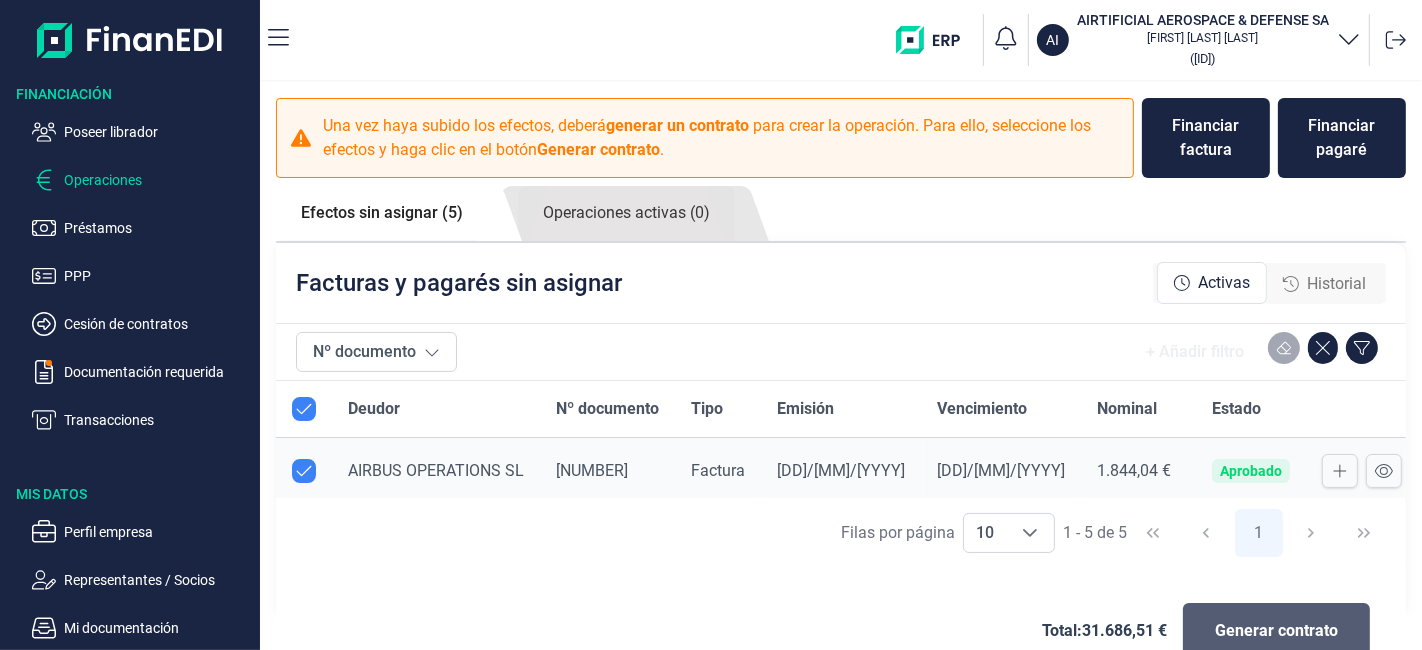 click on "Generar contrato" at bounding box center [1276, 631] 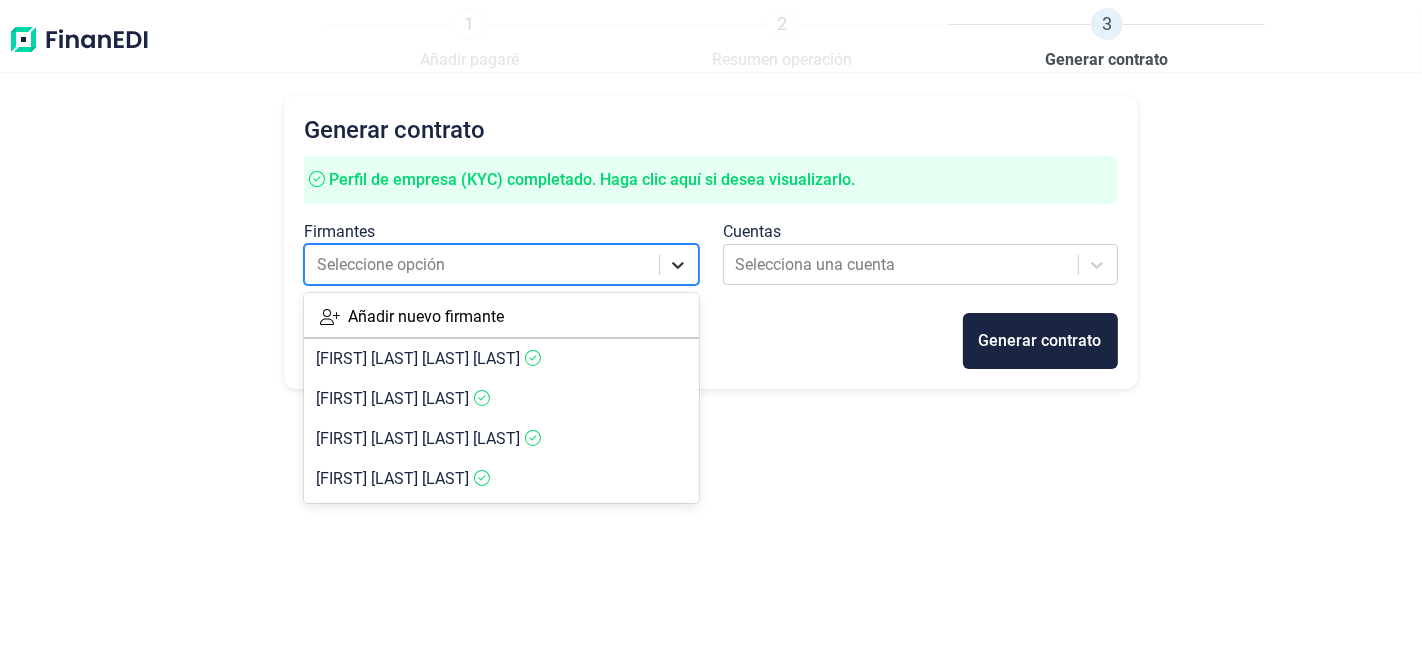click at bounding box center [678, 265] 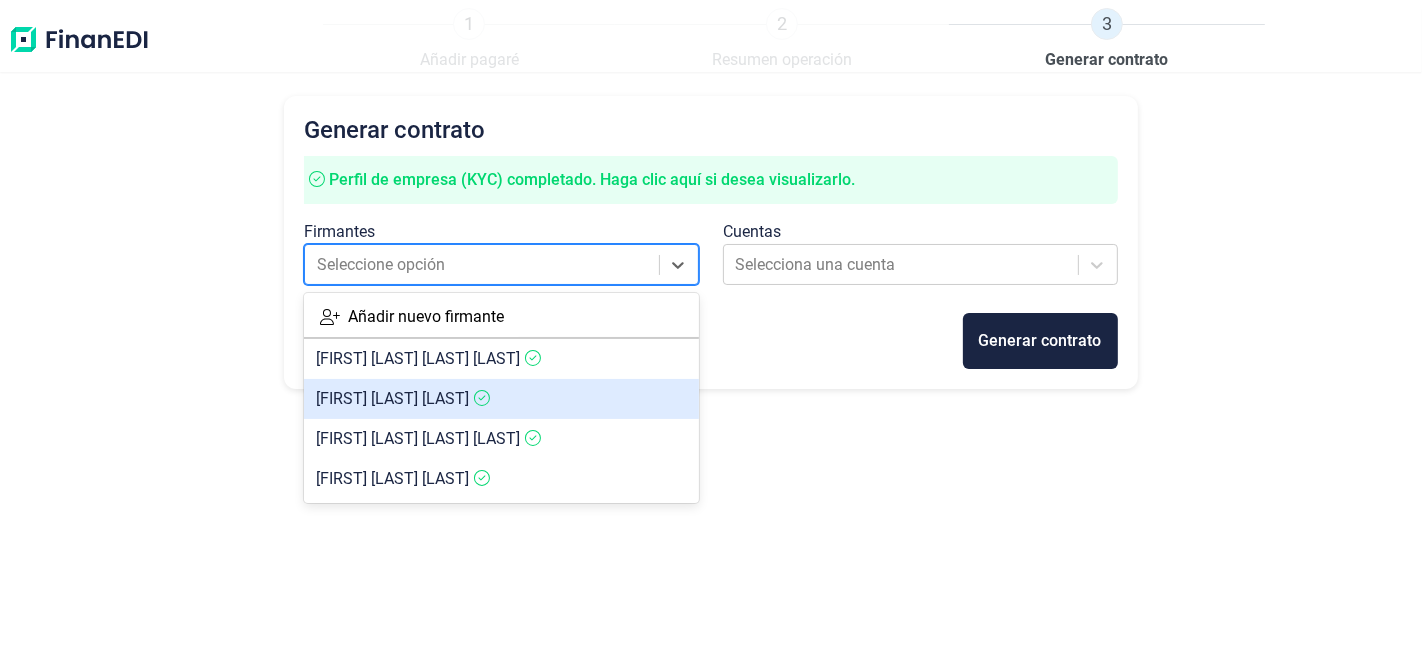 click on "[FIRST] [LAST] [LAST]" at bounding box center [392, 398] 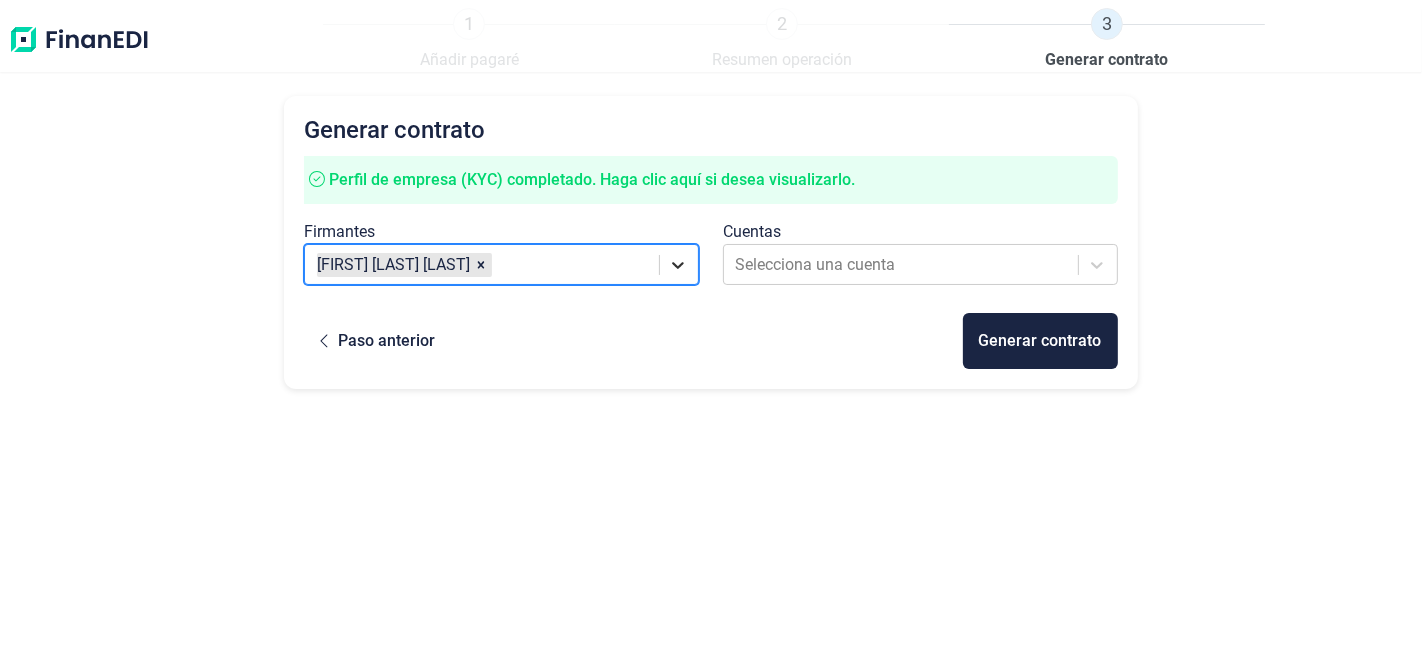 click 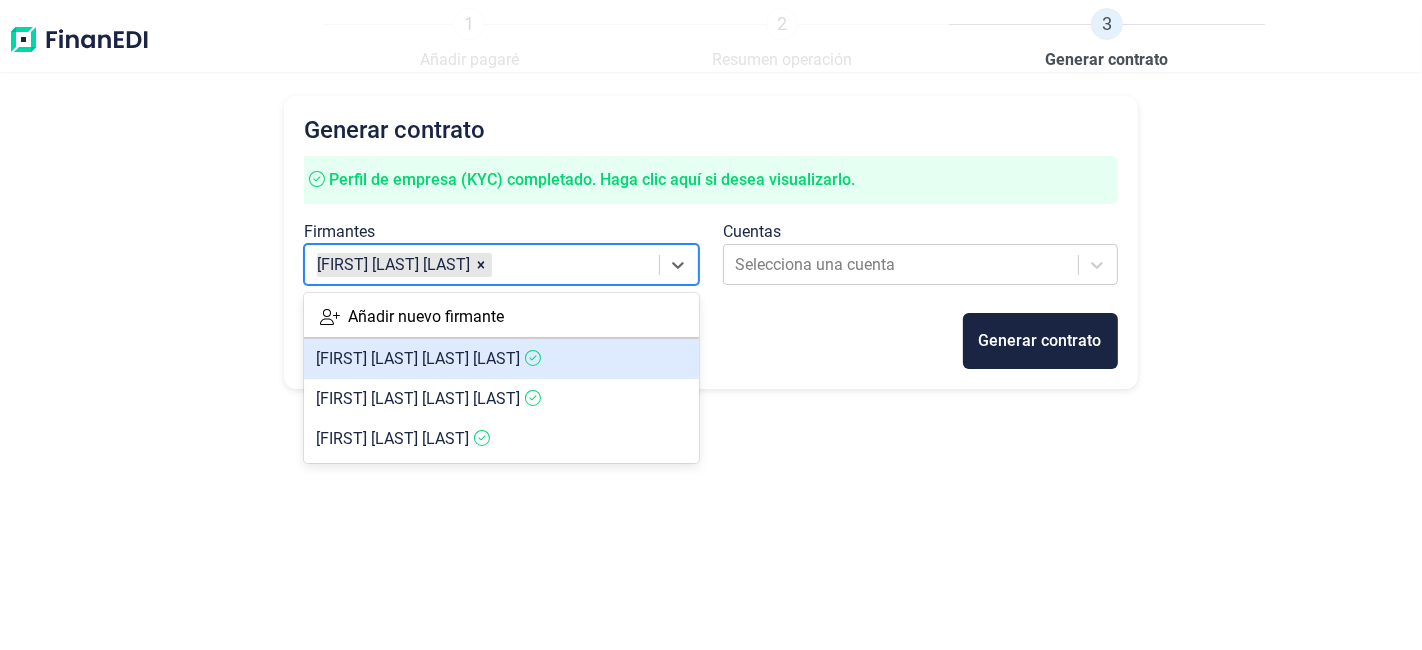 click on "[FIRST] [MIDDLE] [LAST] [LAST]" at bounding box center (418, 358) 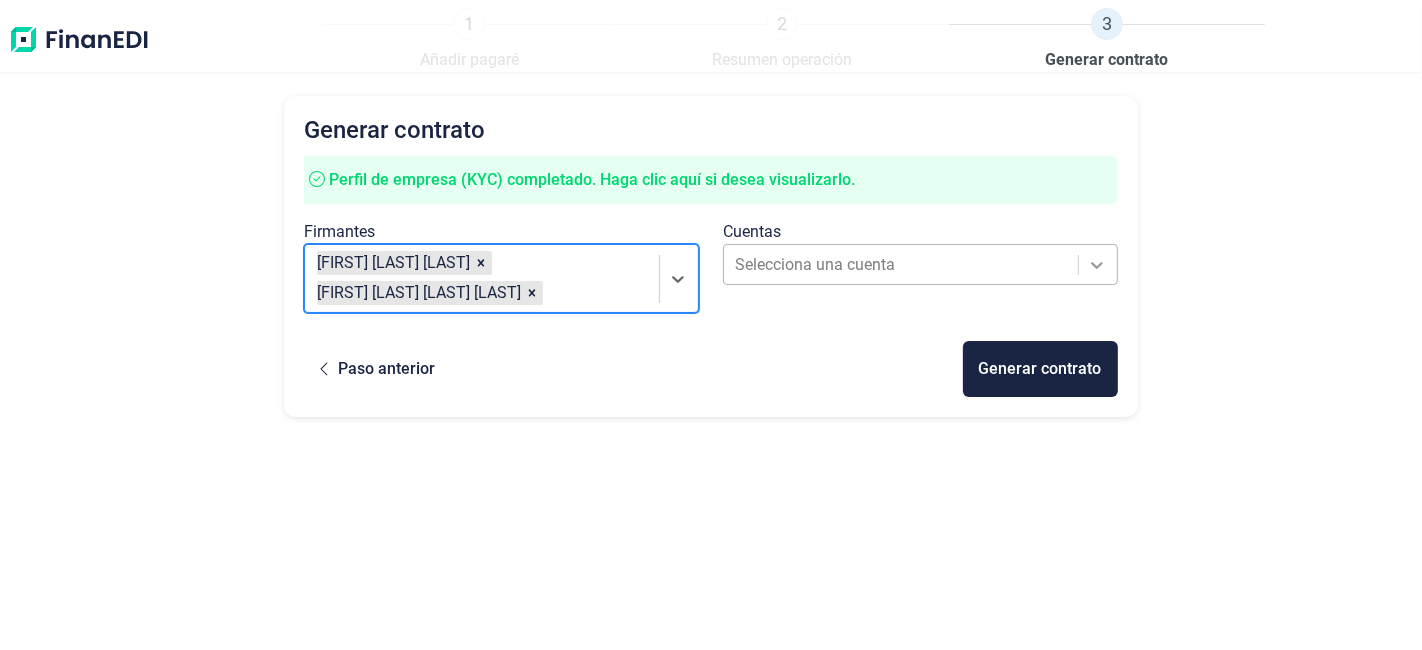click at bounding box center [1097, 265] 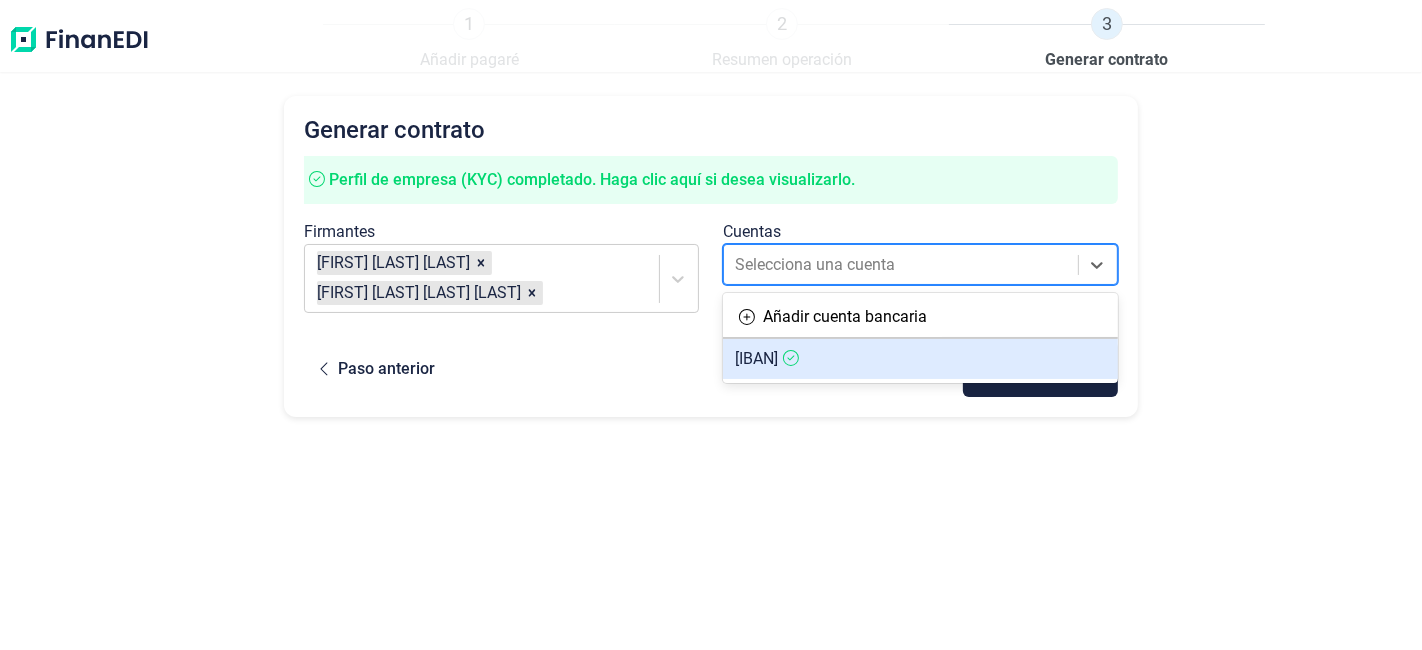 click on "[IBAN]" at bounding box center [920, 359] 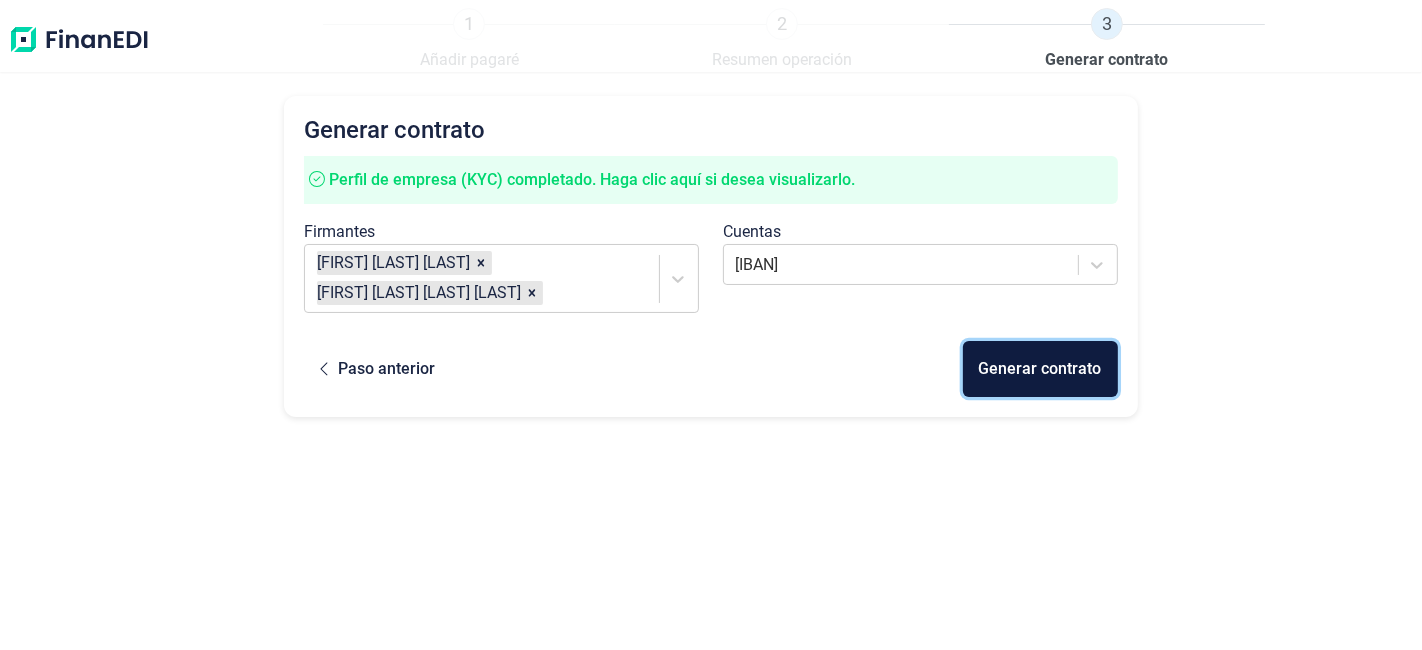click on "Generar contrato" at bounding box center (1040, 369) 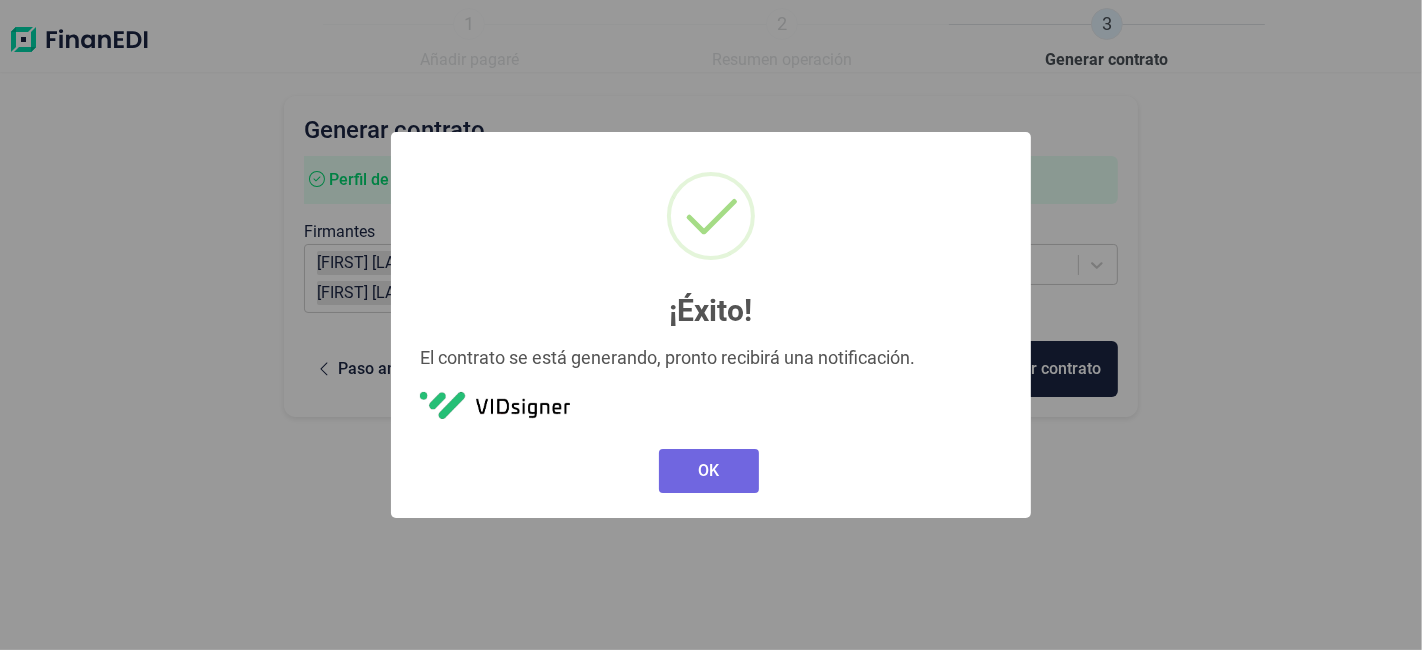 click on "×
¡Éxito! El contrato se está generando, pronto recibirá una notificación. OK No Cancel" at bounding box center [711, 325] 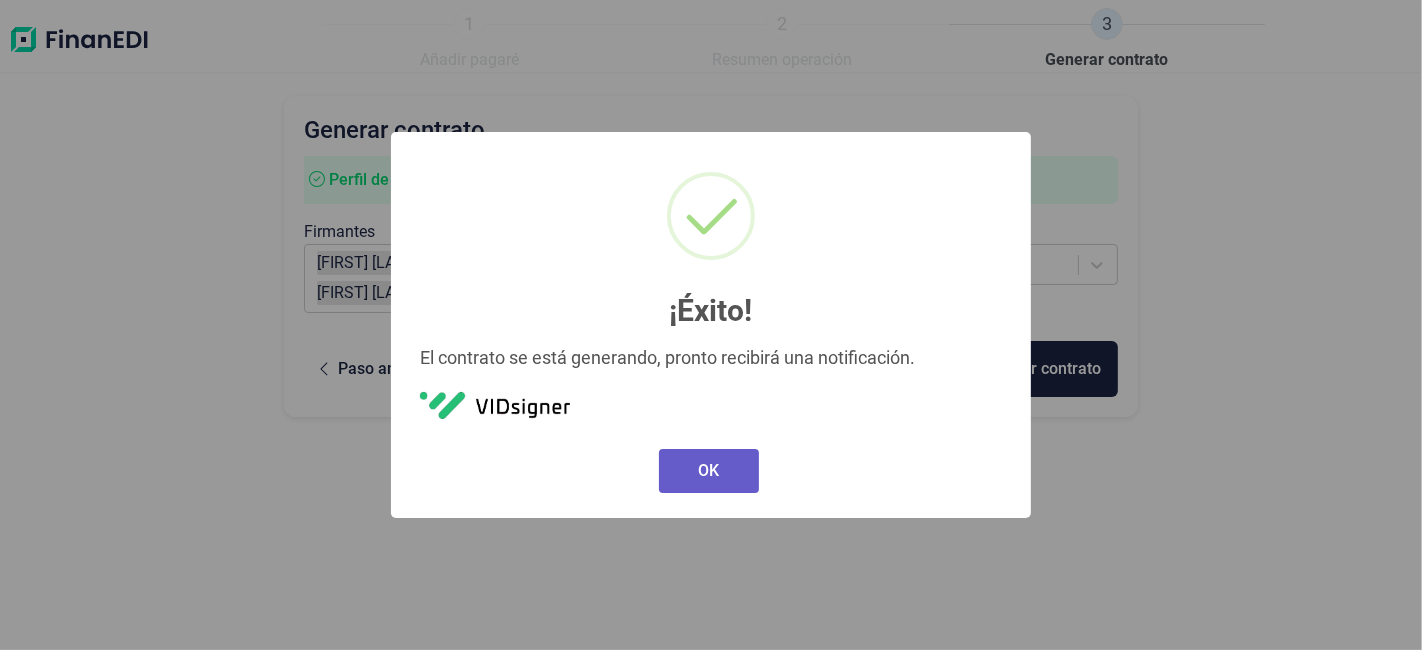 click on "OK" at bounding box center [709, 471] 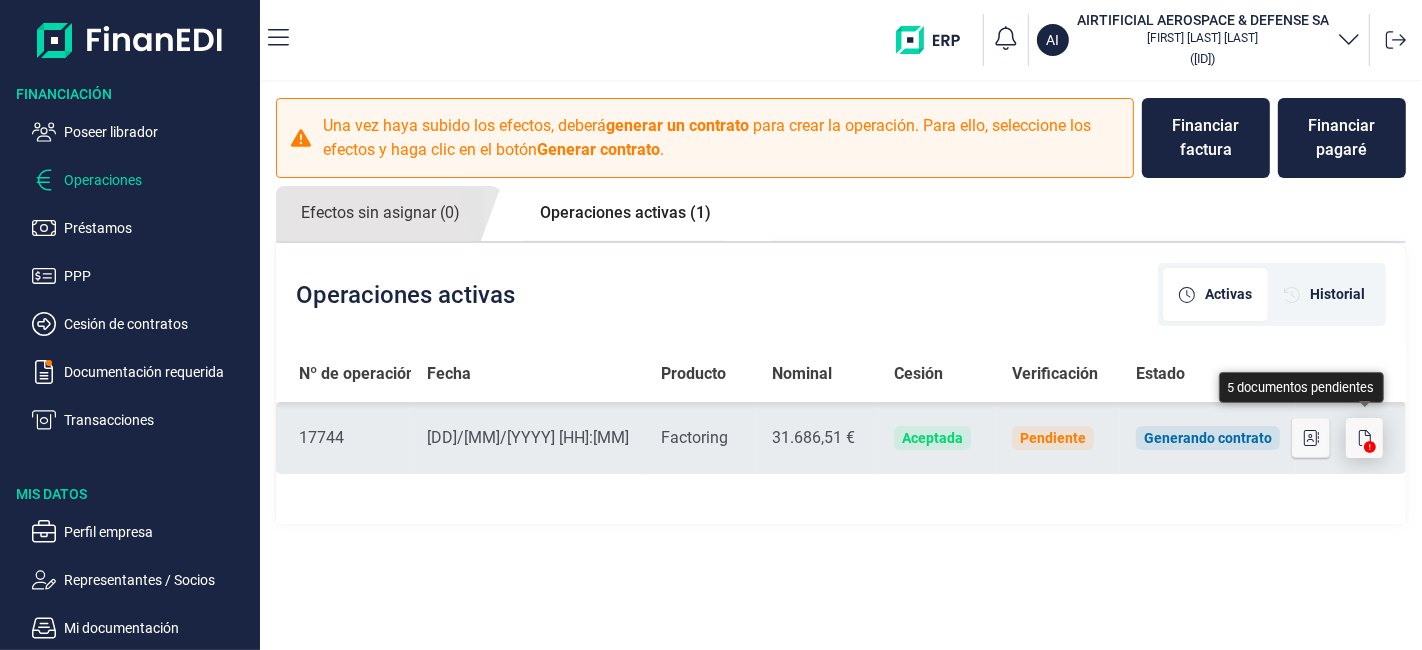 click at bounding box center (1365, 438) 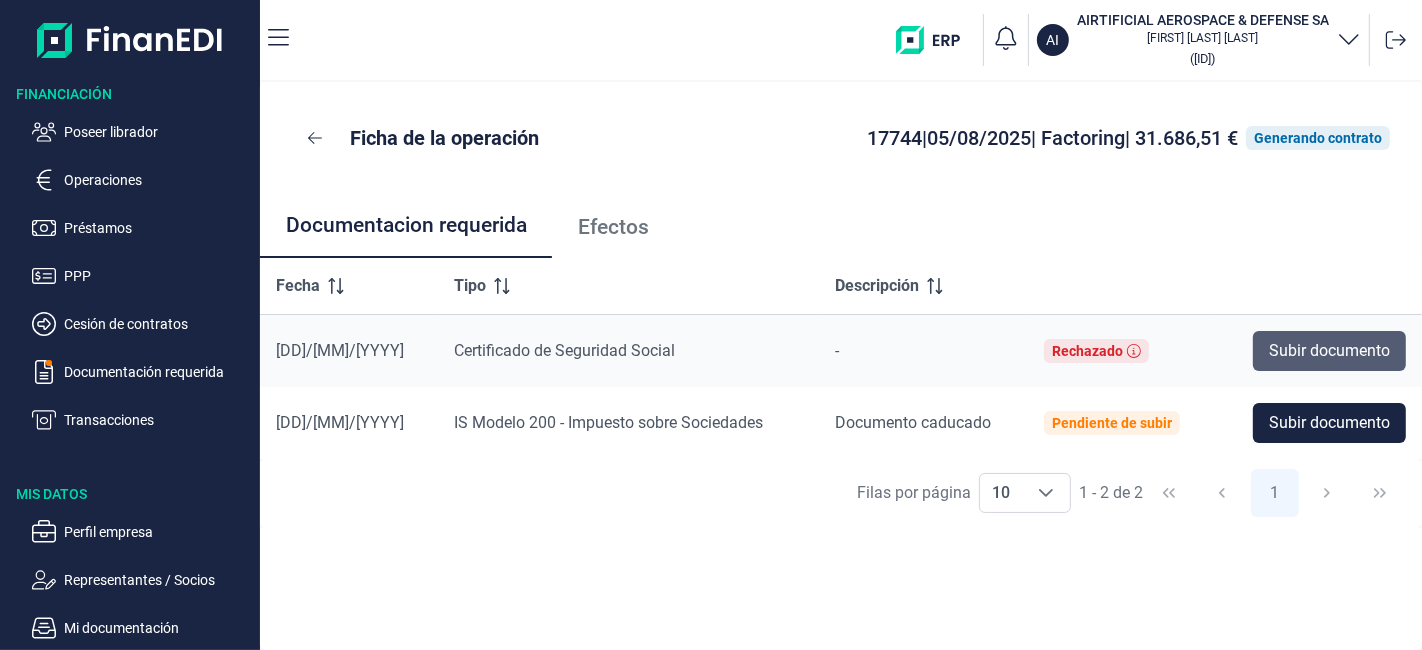 click on "Subir documento" at bounding box center (1329, 351) 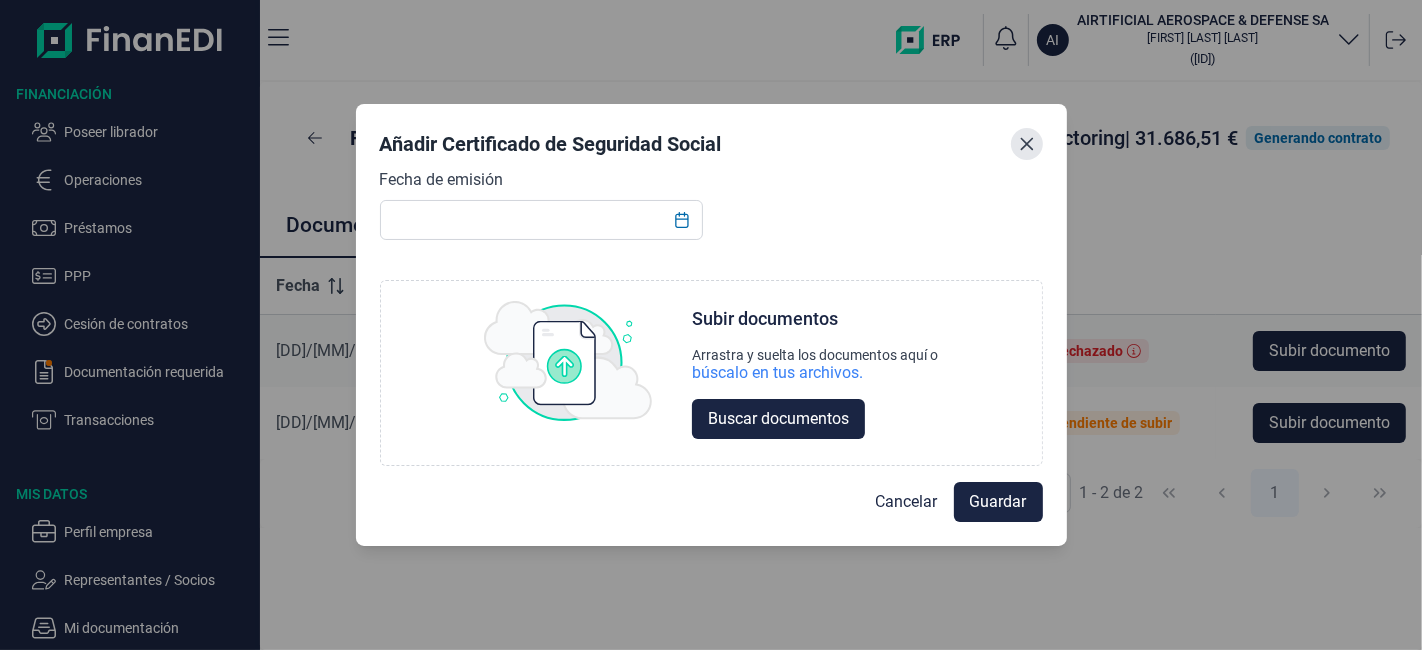 click 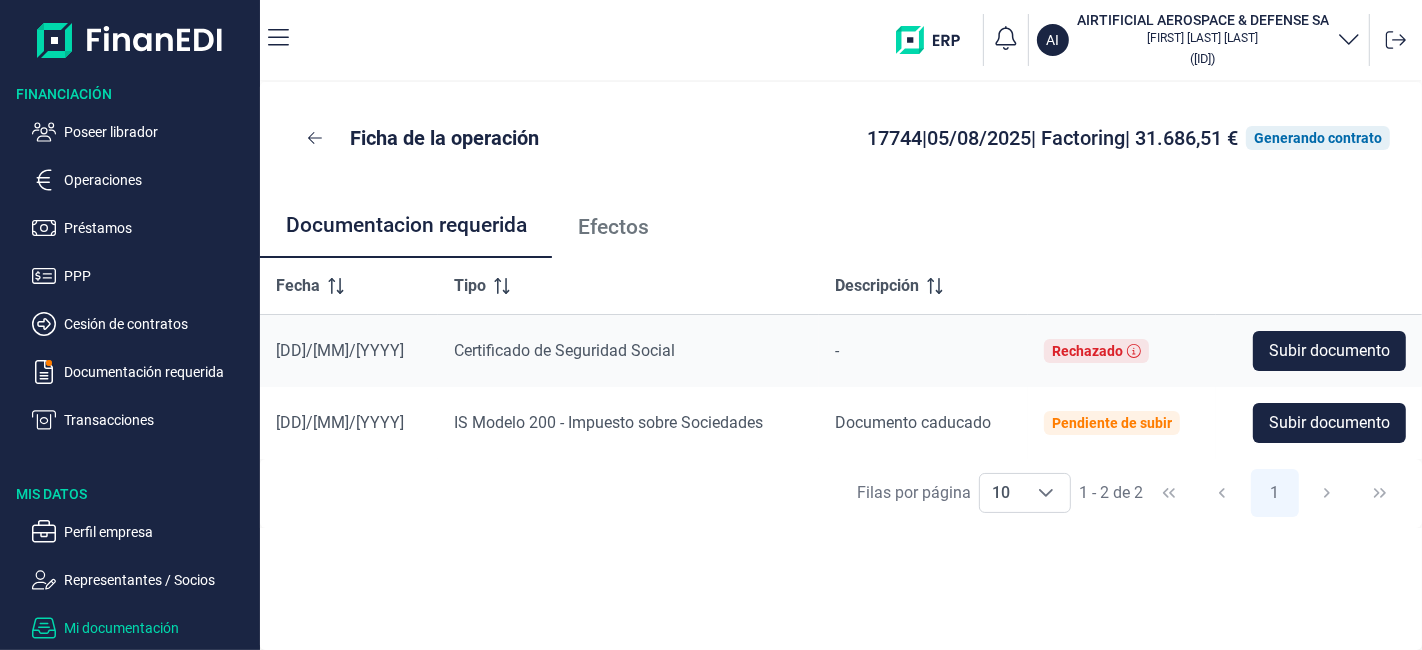 click on "Mi documentación" at bounding box center [158, 628] 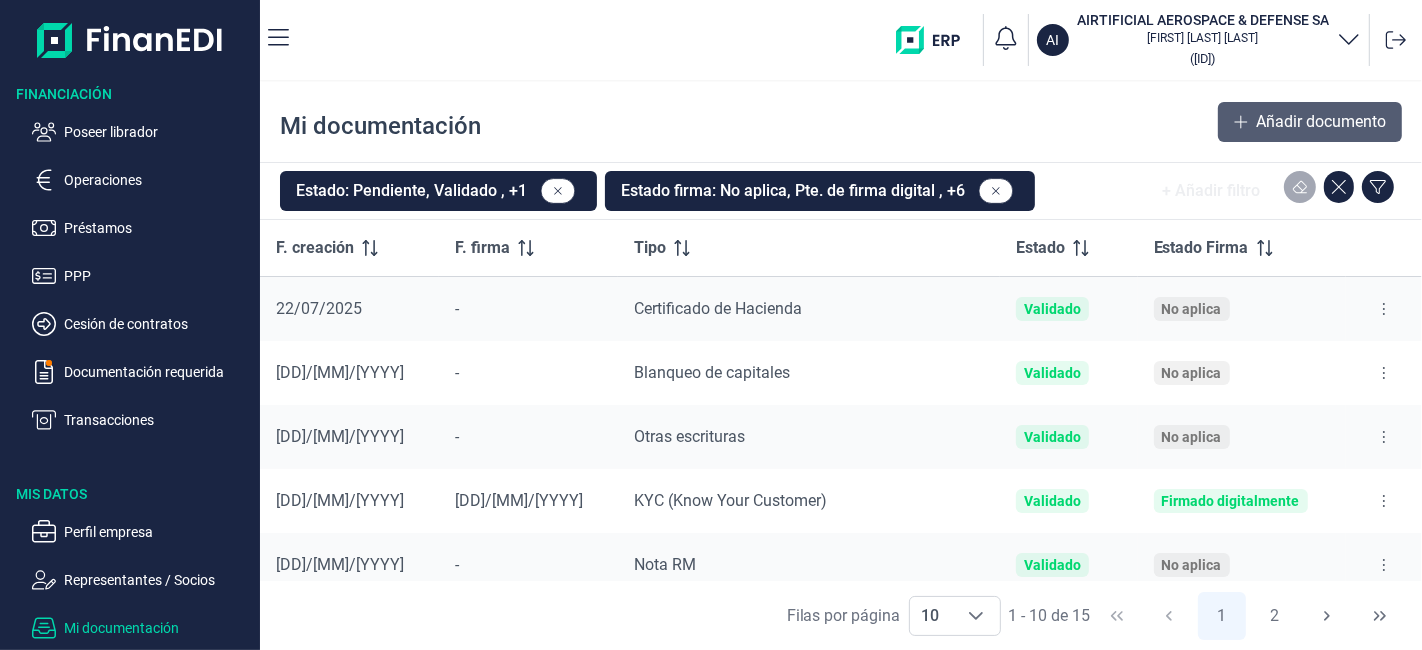 click on "Añadir documento" at bounding box center (1321, 122) 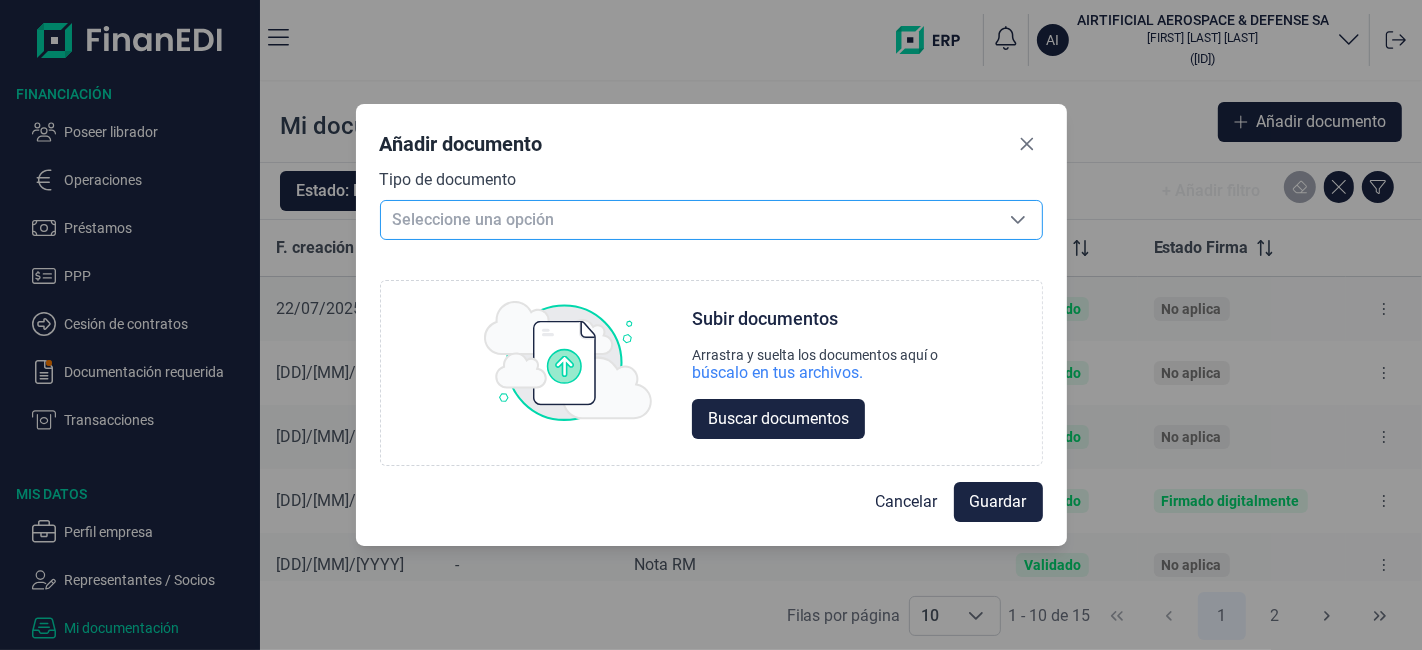click on "Seleccione una opción" at bounding box center [687, 220] 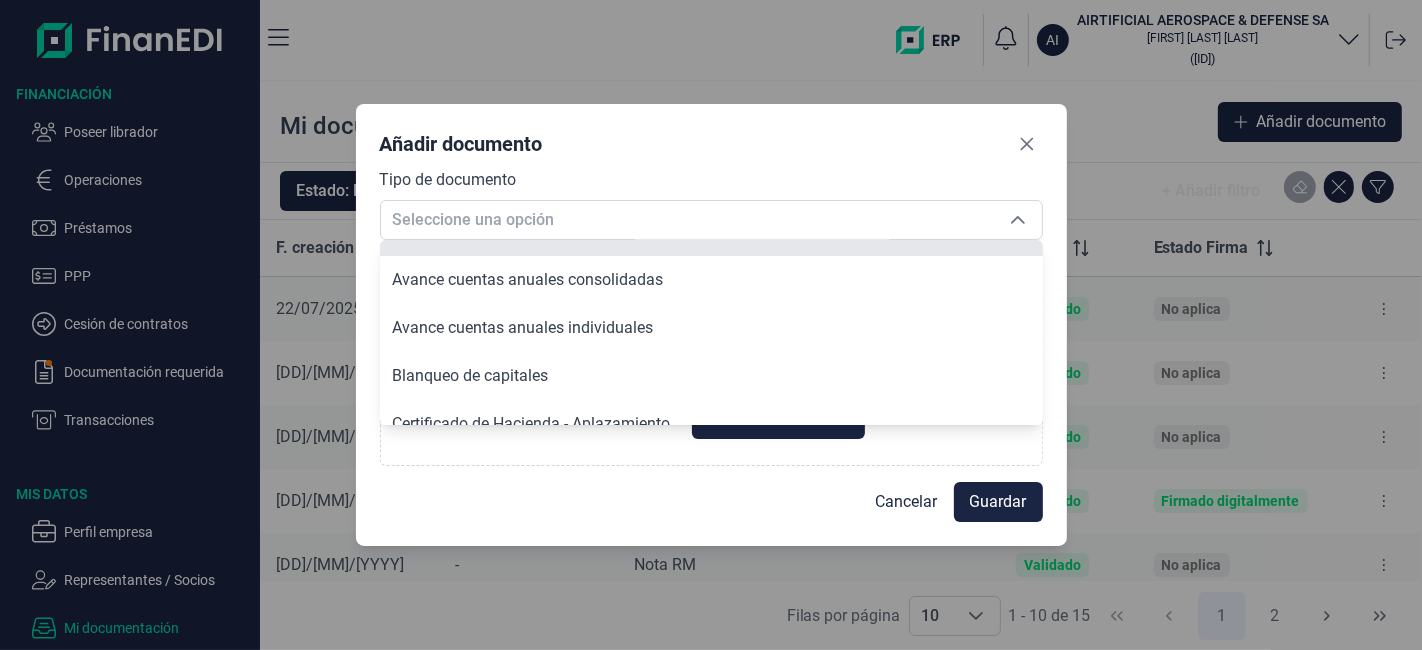 scroll, scrollTop: 562, scrollLeft: 0, axis: vertical 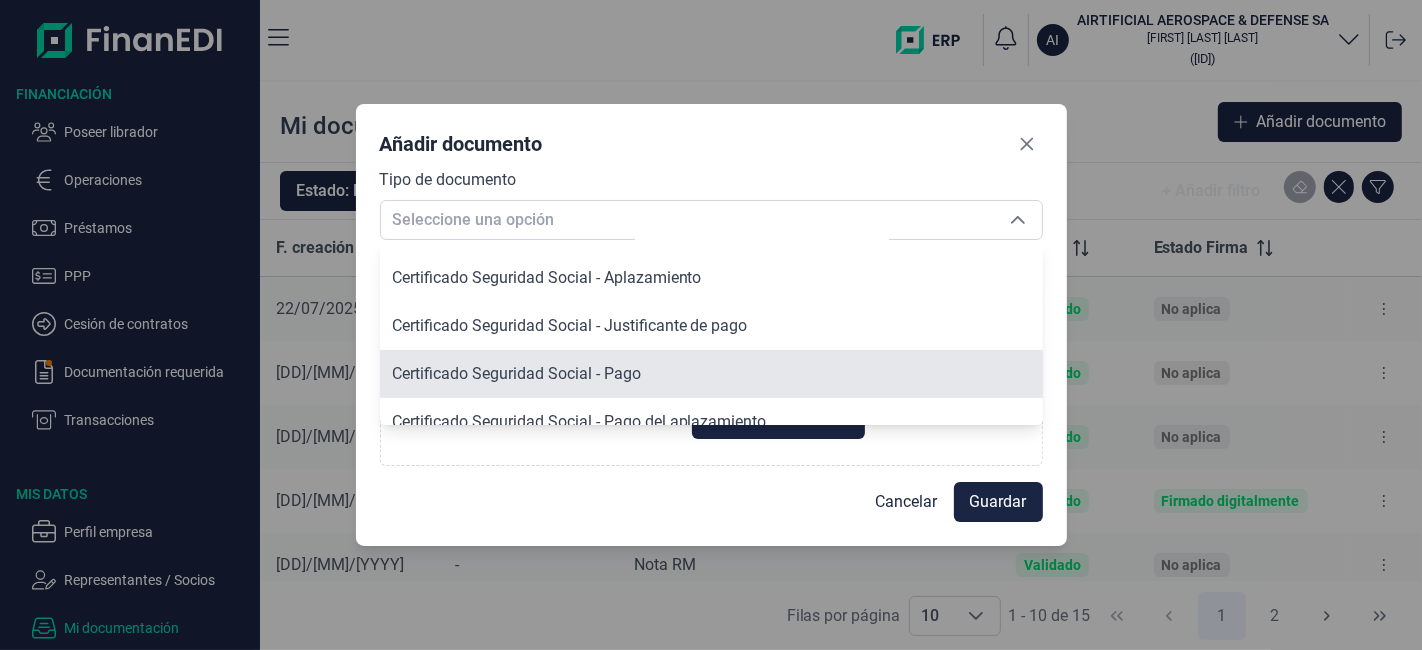 click on "Certificado Seguridad Social - Pago" at bounding box center (711, 374) 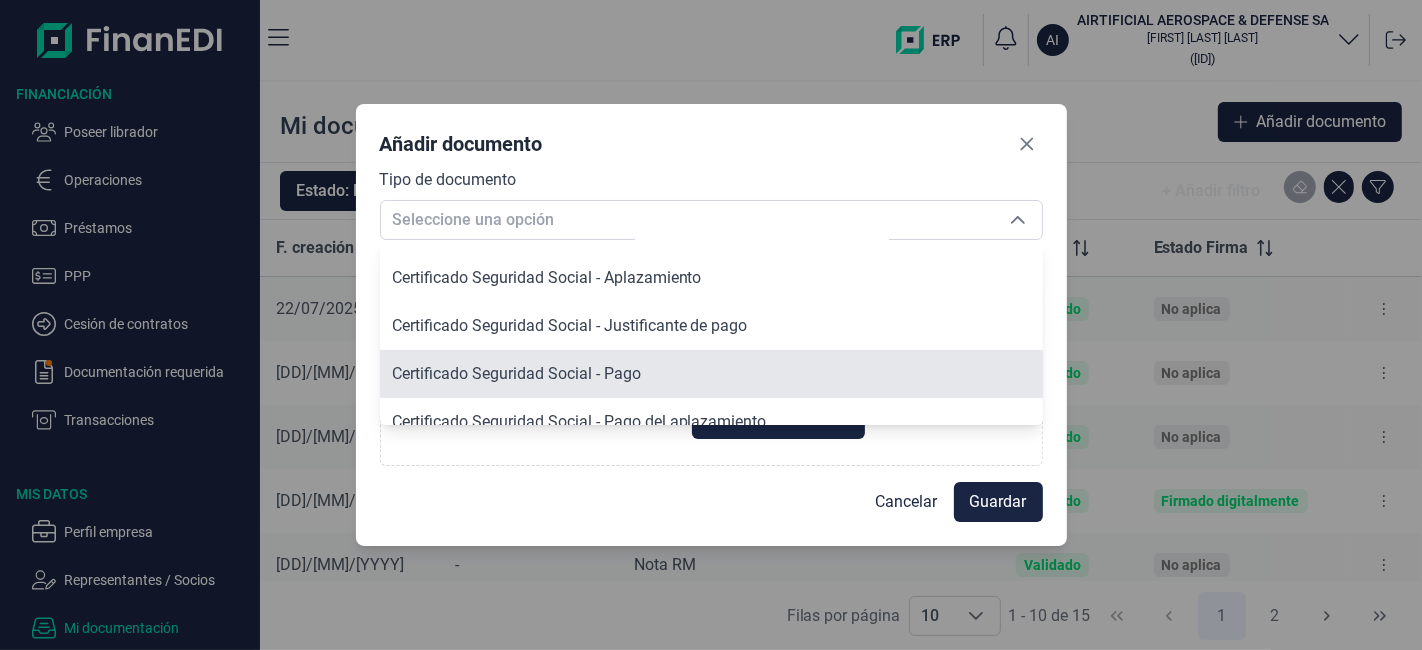 type on "Certificado Seguridad Social - Pago" 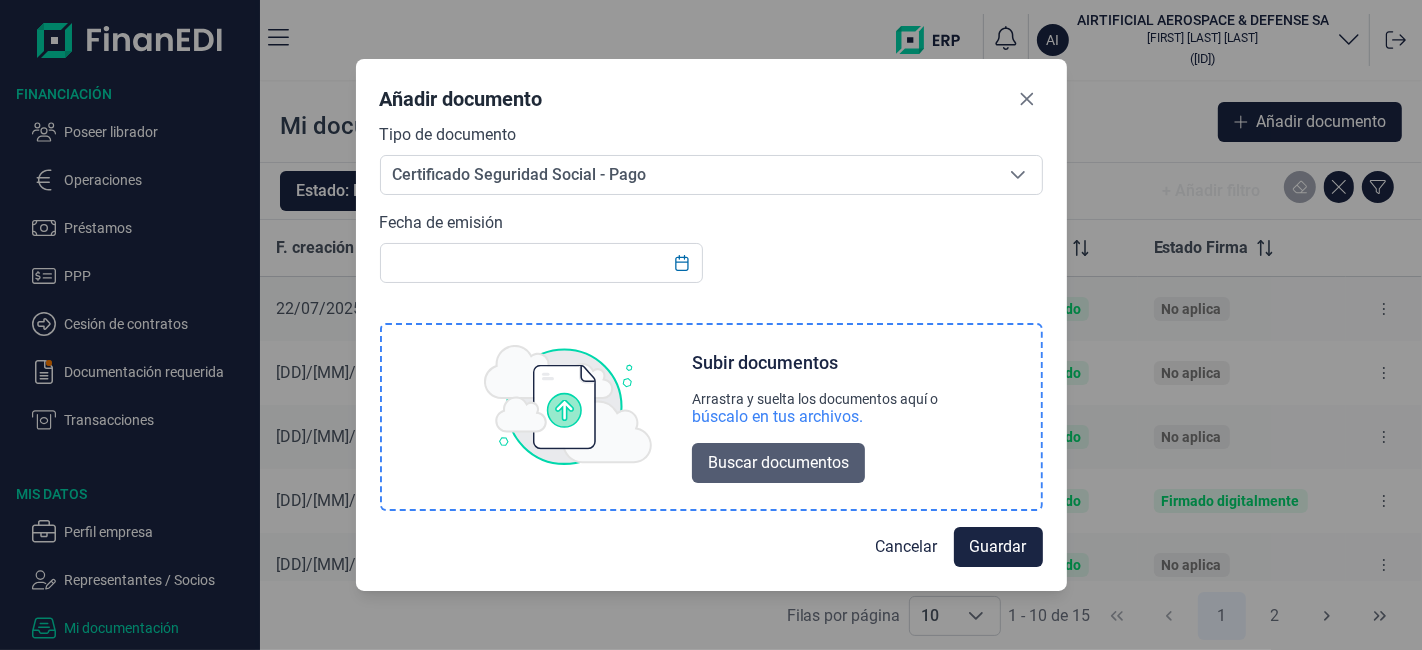 click on "Buscar documentos" at bounding box center (778, 463) 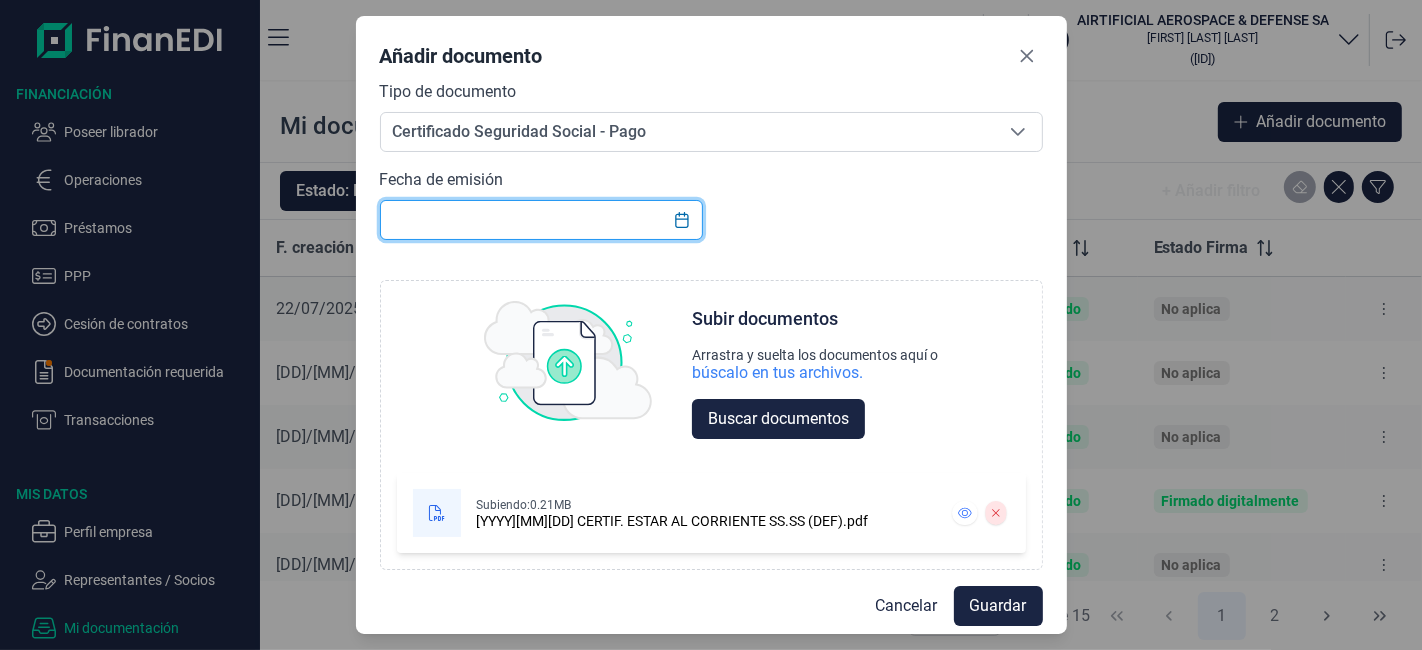 click at bounding box center (542, 220) 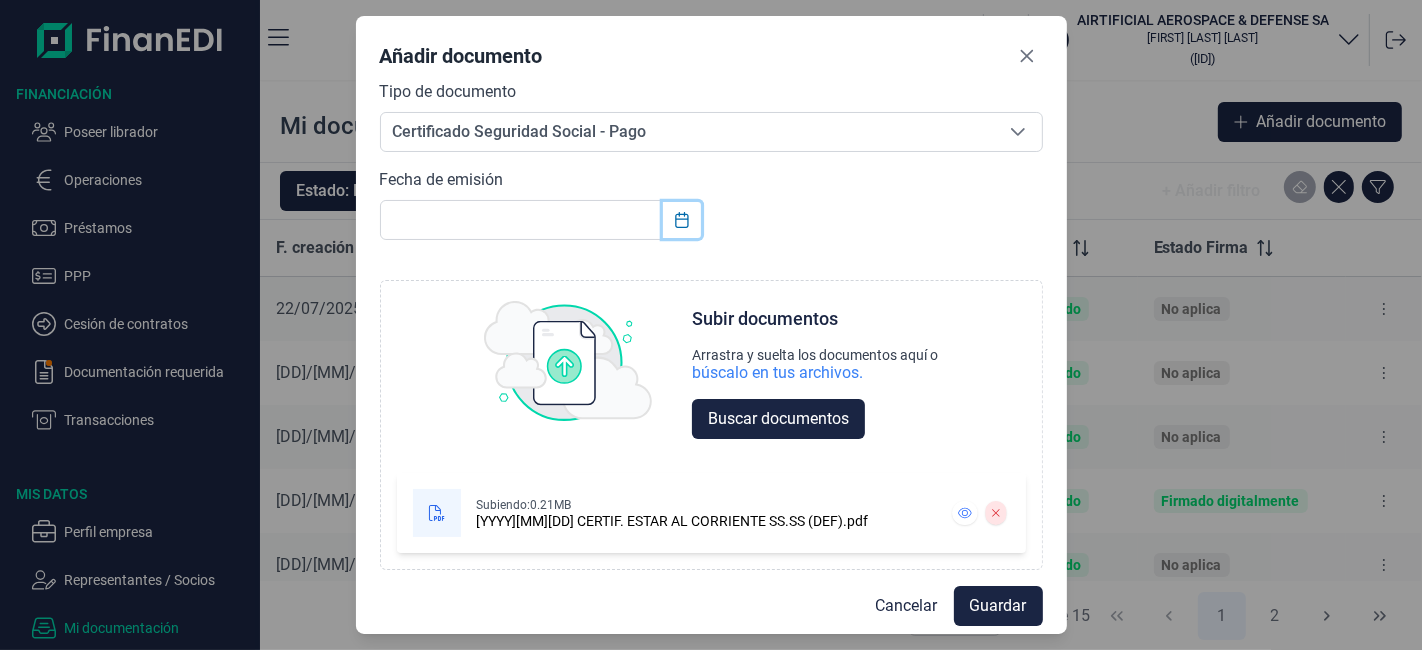 click 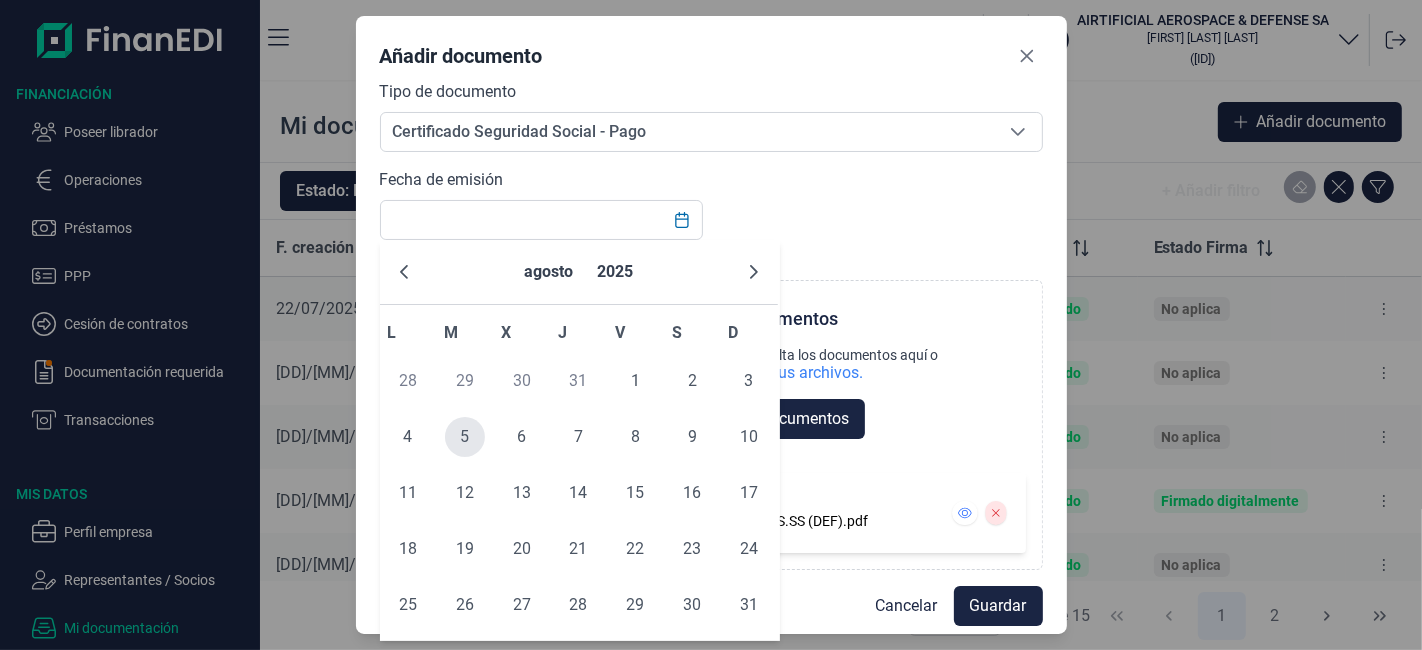 click on "5" at bounding box center (465, 437) 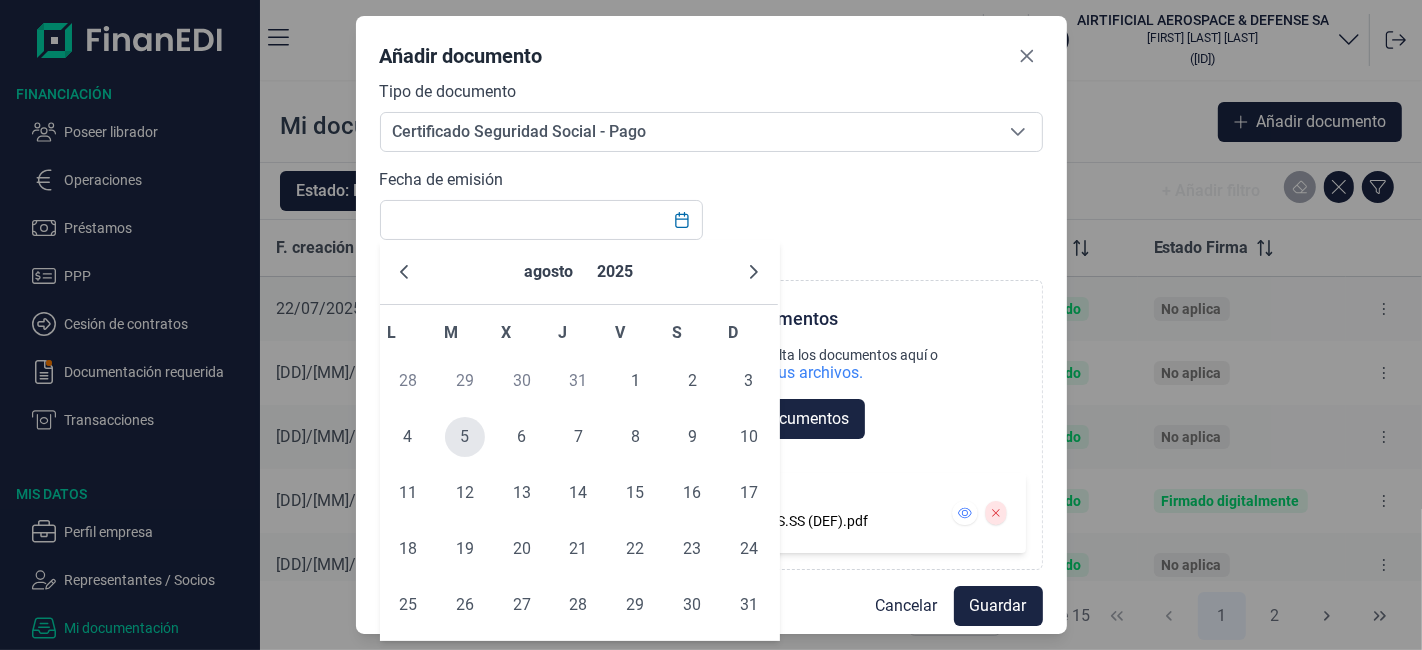 type on "05/08/2025" 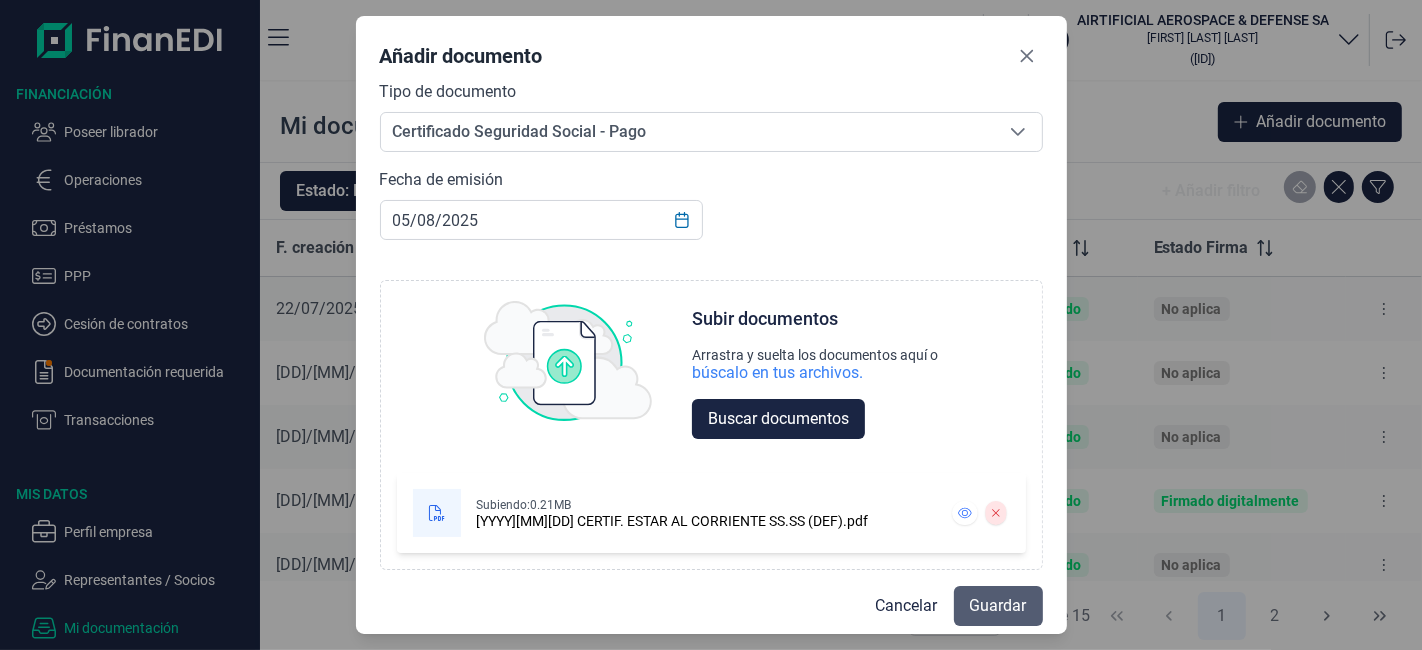 click on "Guardar" at bounding box center [998, 606] 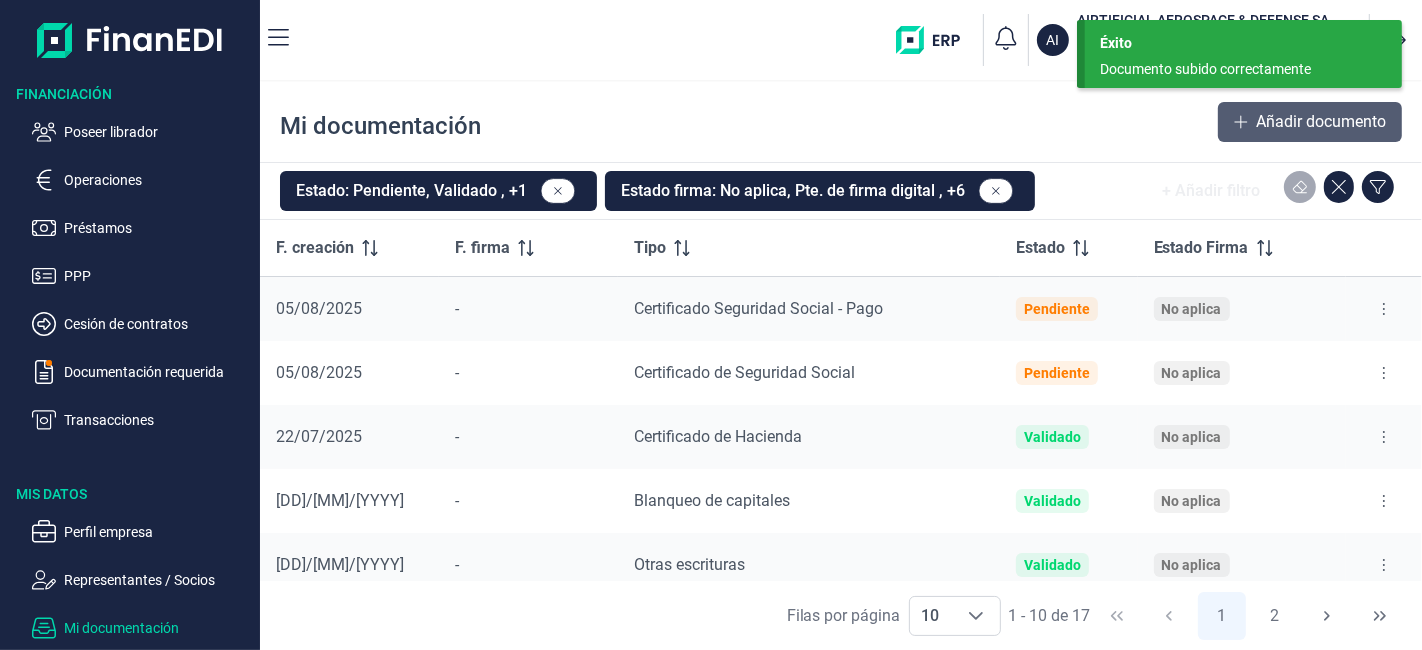 click on "Añadir documento" at bounding box center [1321, 122] 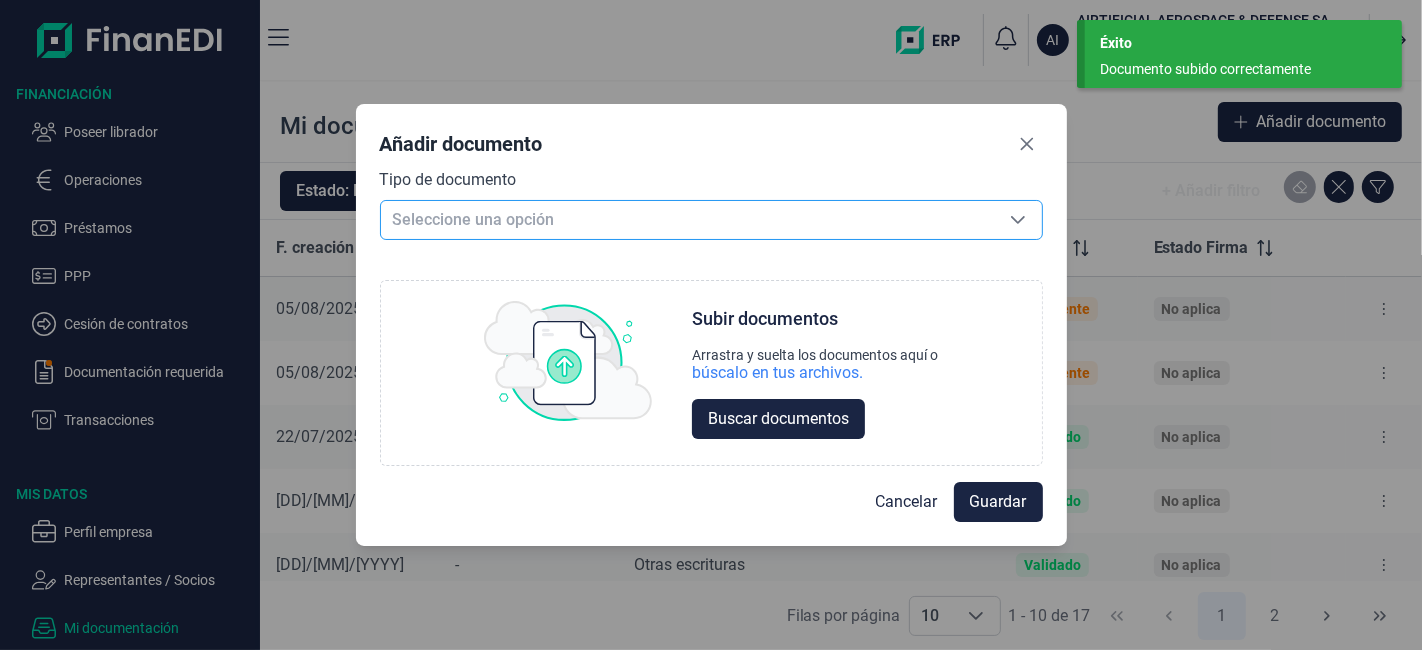 click on "Seleccione una opción" at bounding box center [687, 220] 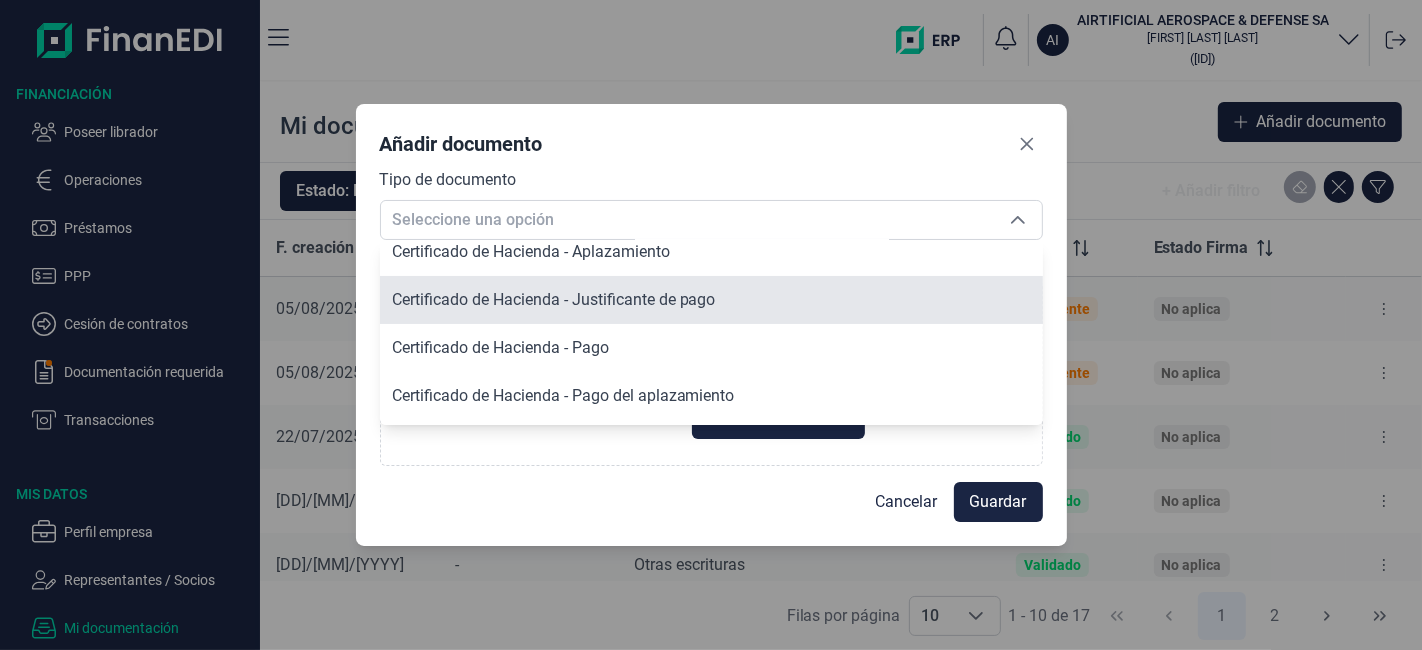 scroll, scrollTop: 288, scrollLeft: 0, axis: vertical 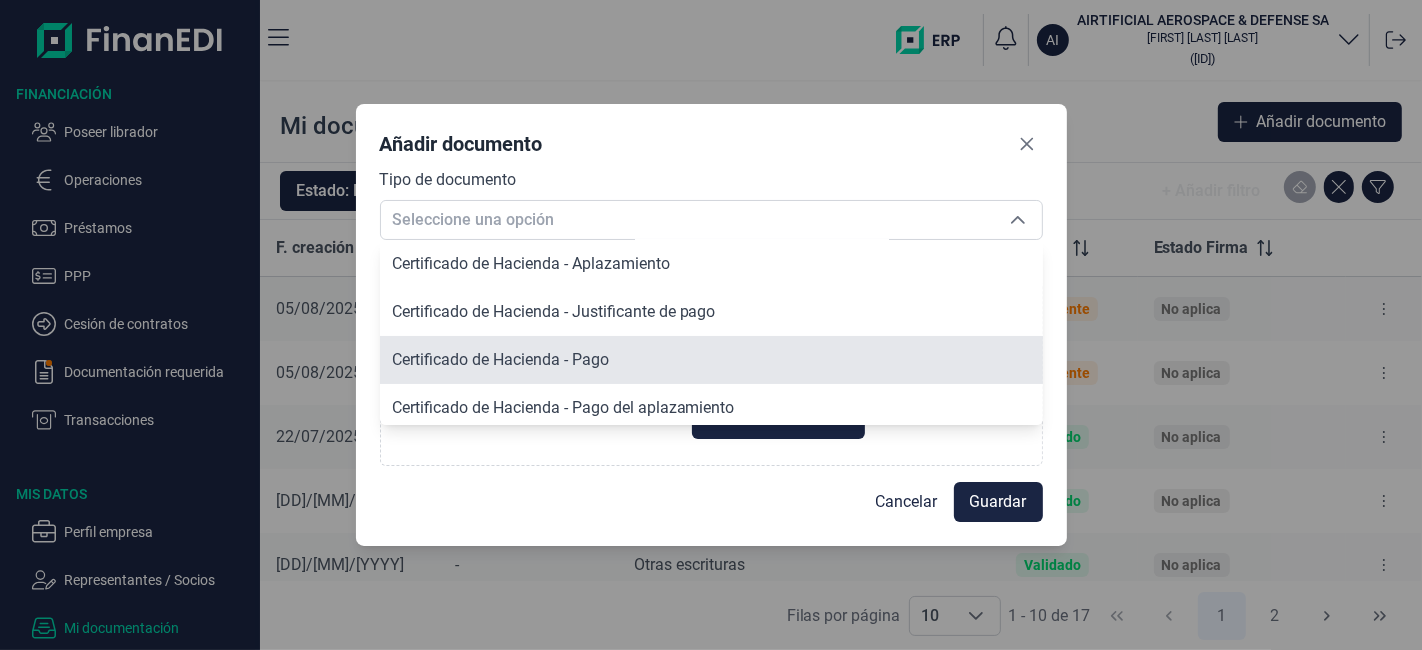 click on "Certificado de Hacienda - Pago" at bounding box center (711, 360) 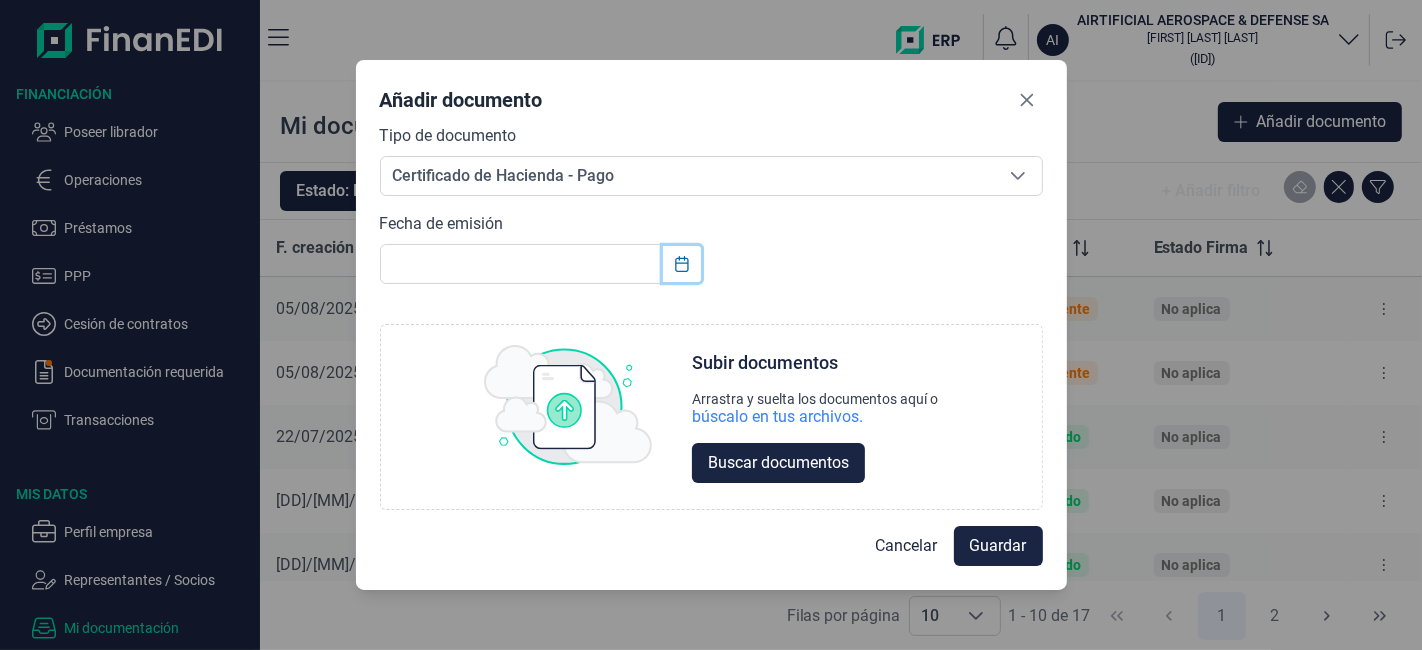 click at bounding box center [682, 264] 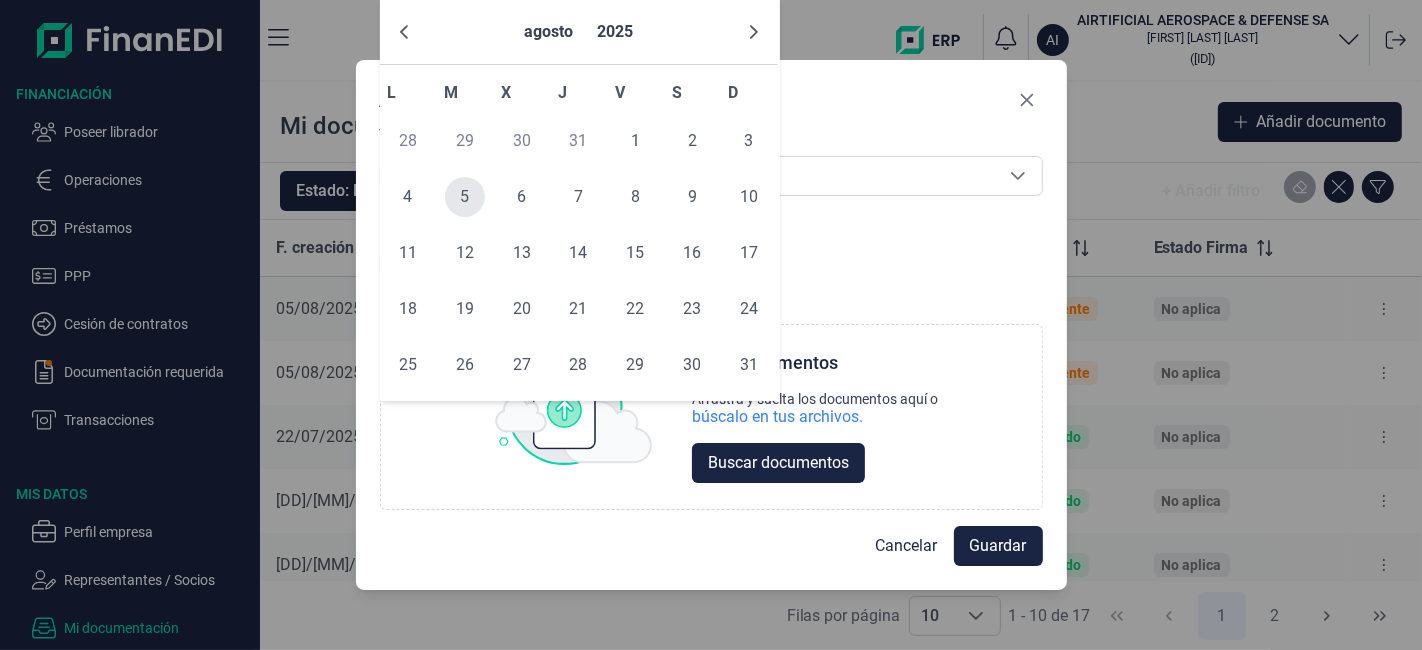 click on "5" at bounding box center [465, 197] 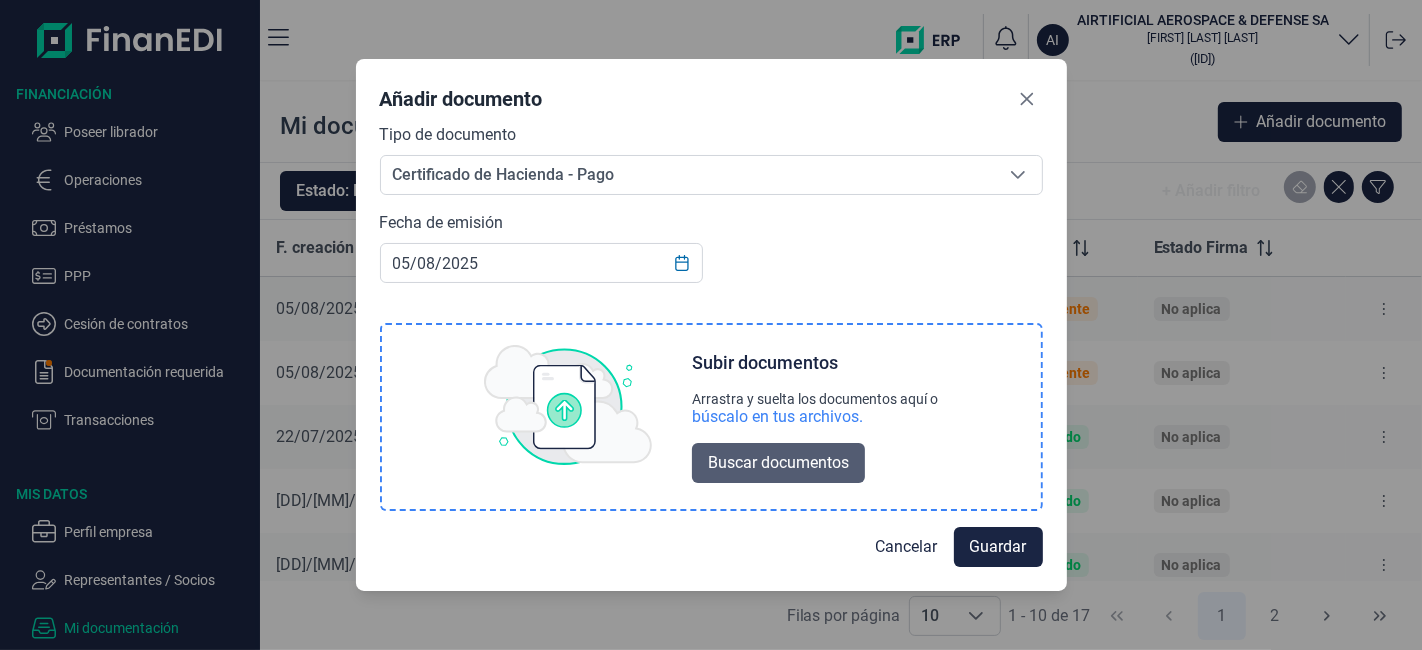 click on "Buscar documentos" at bounding box center (778, 463) 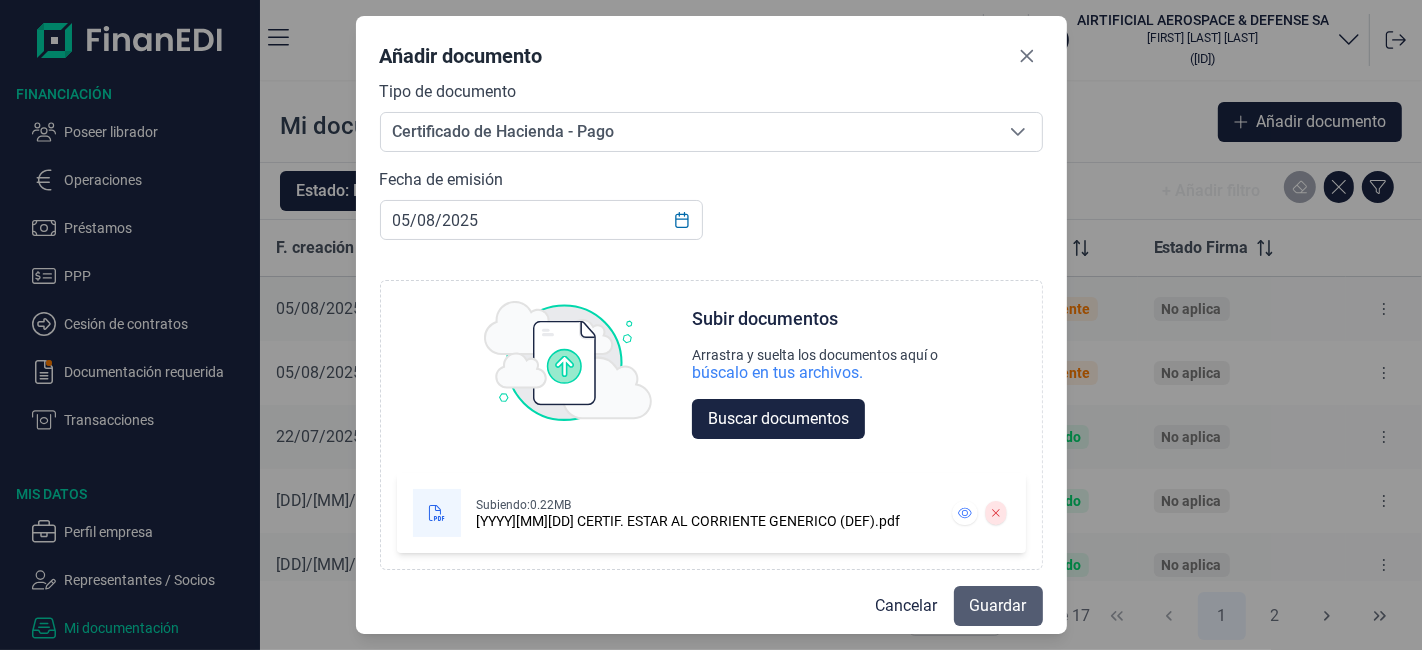 click on "Guardar" at bounding box center [998, 606] 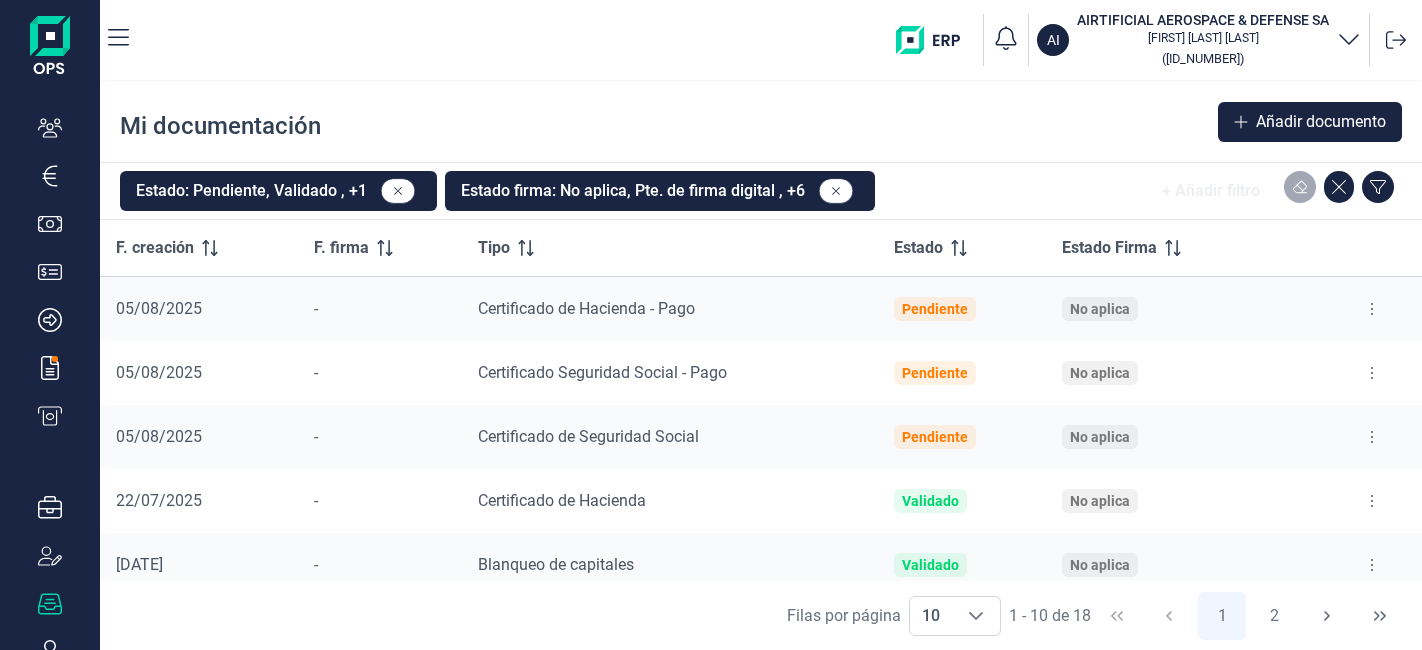 scroll, scrollTop: 0, scrollLeft: 0, axis: both 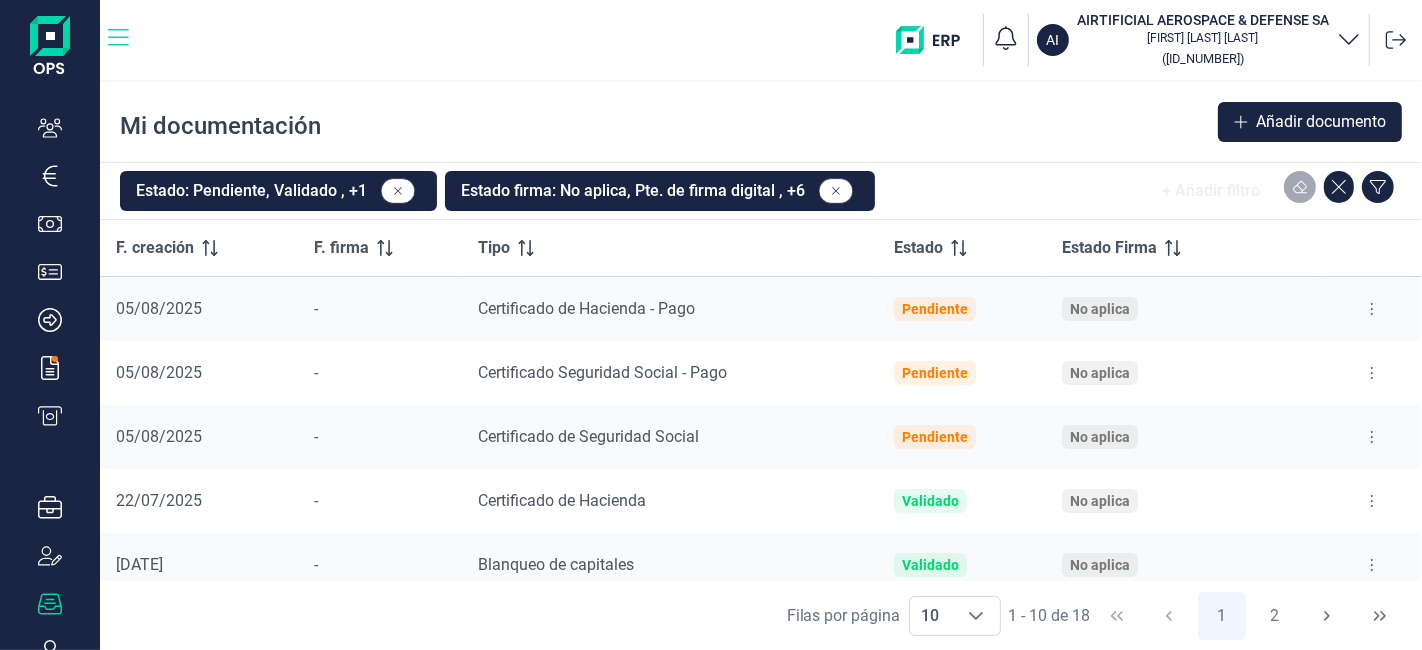 click 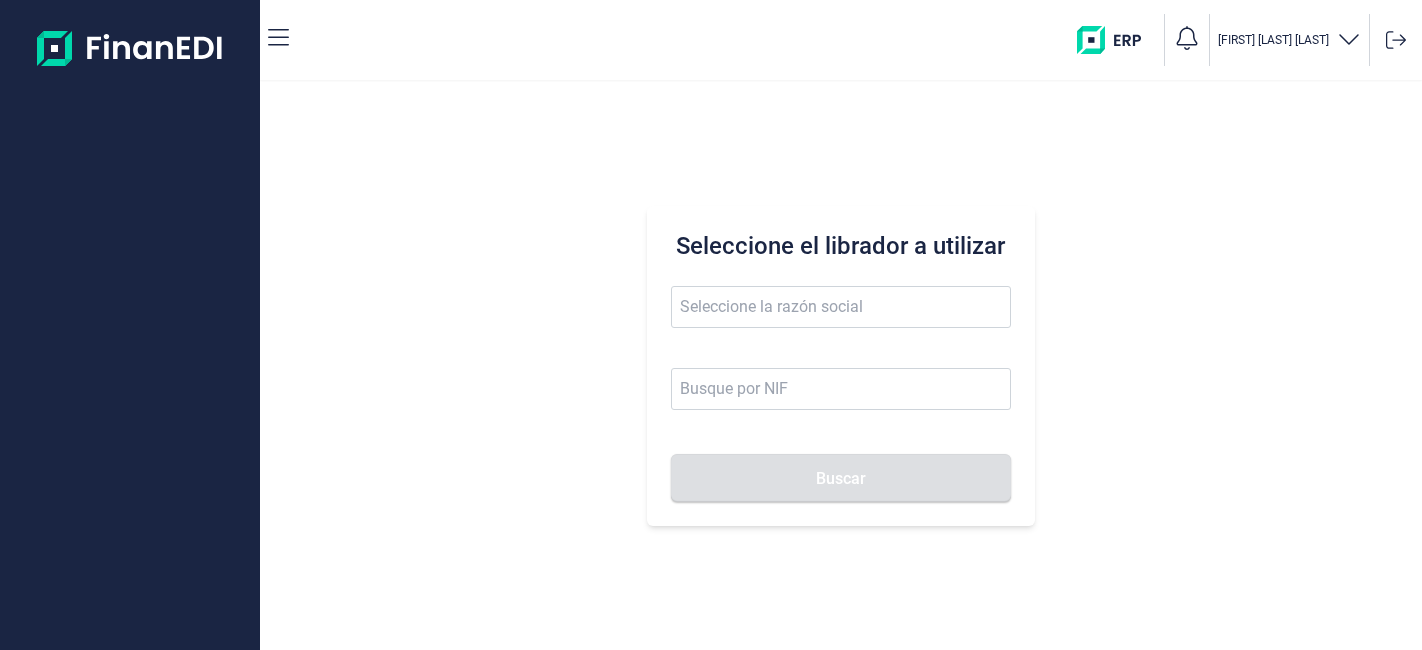 scroll, scrollTop: 0, scrollLeft: 0, axis: both 